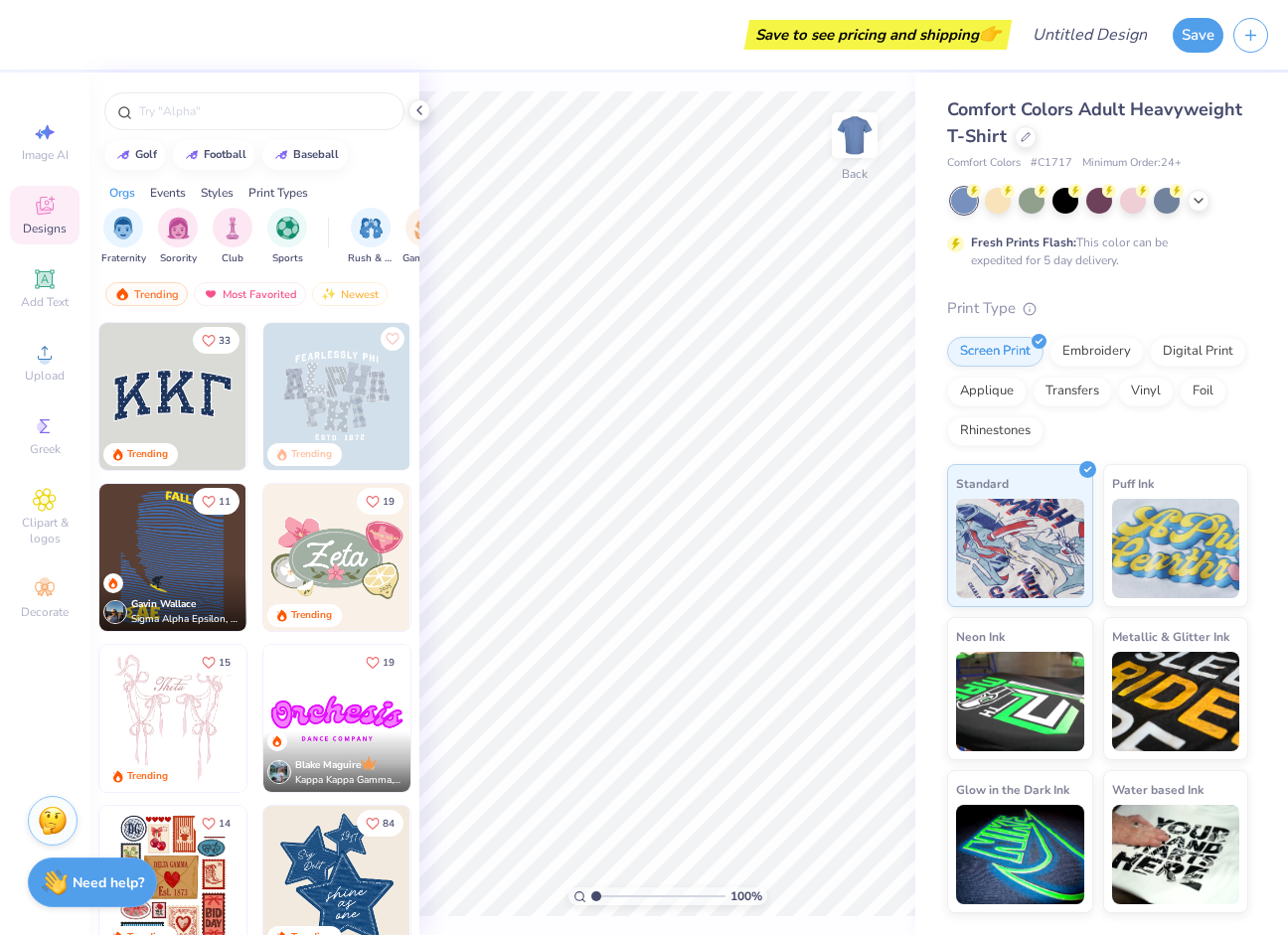 scroll, scrollTop: 0, scrollLeft: 0, axis: both 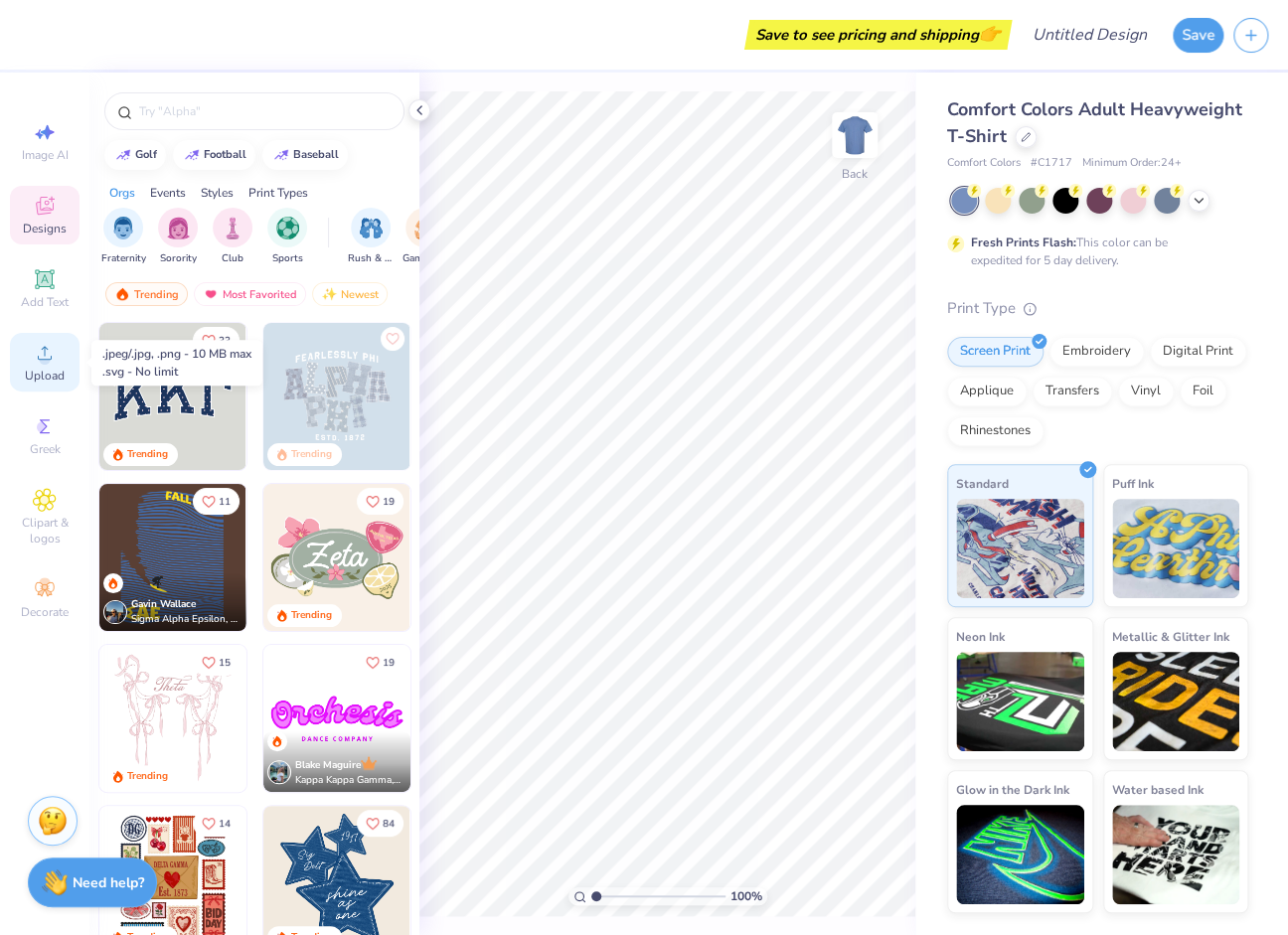 click 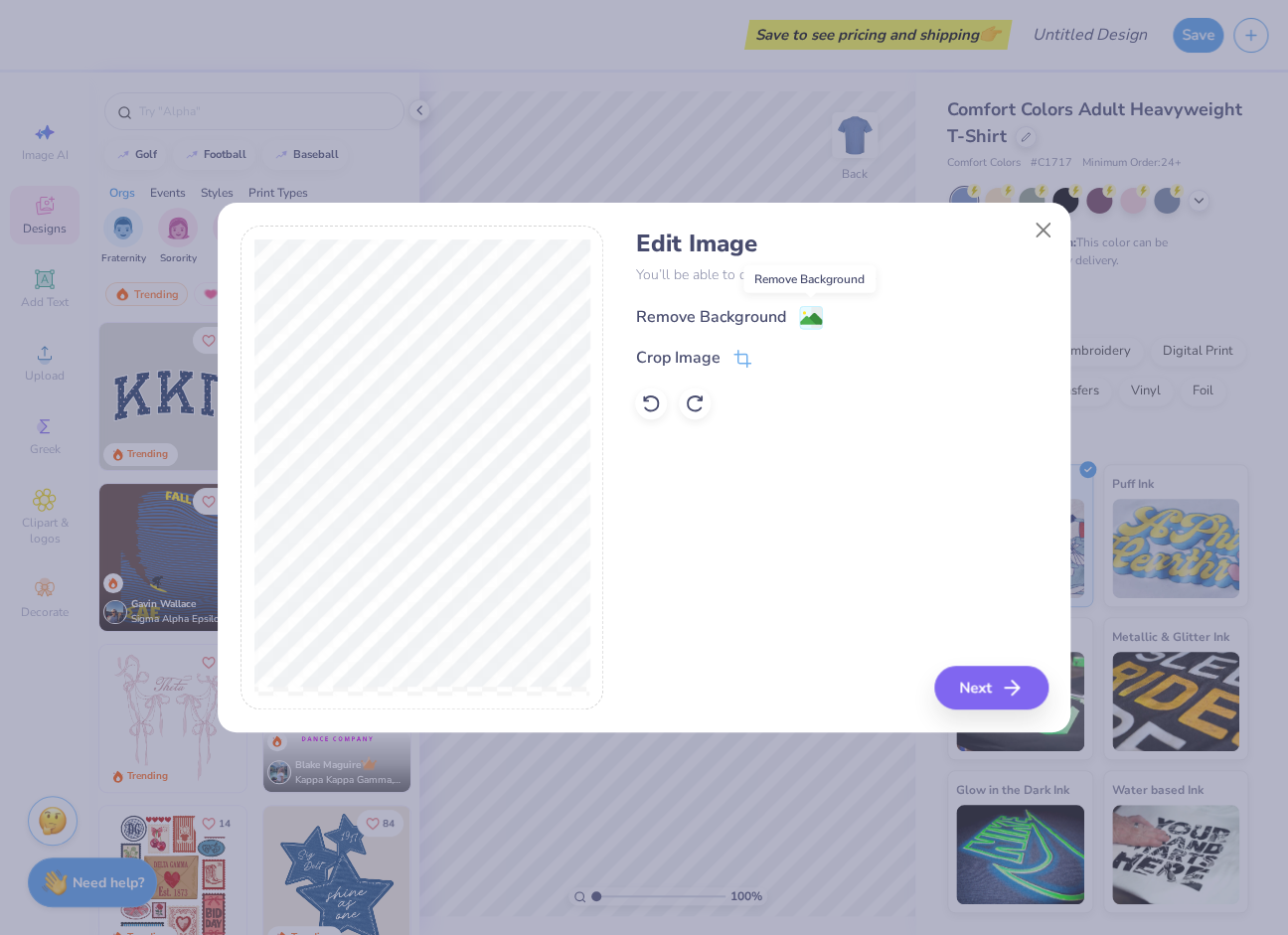 click 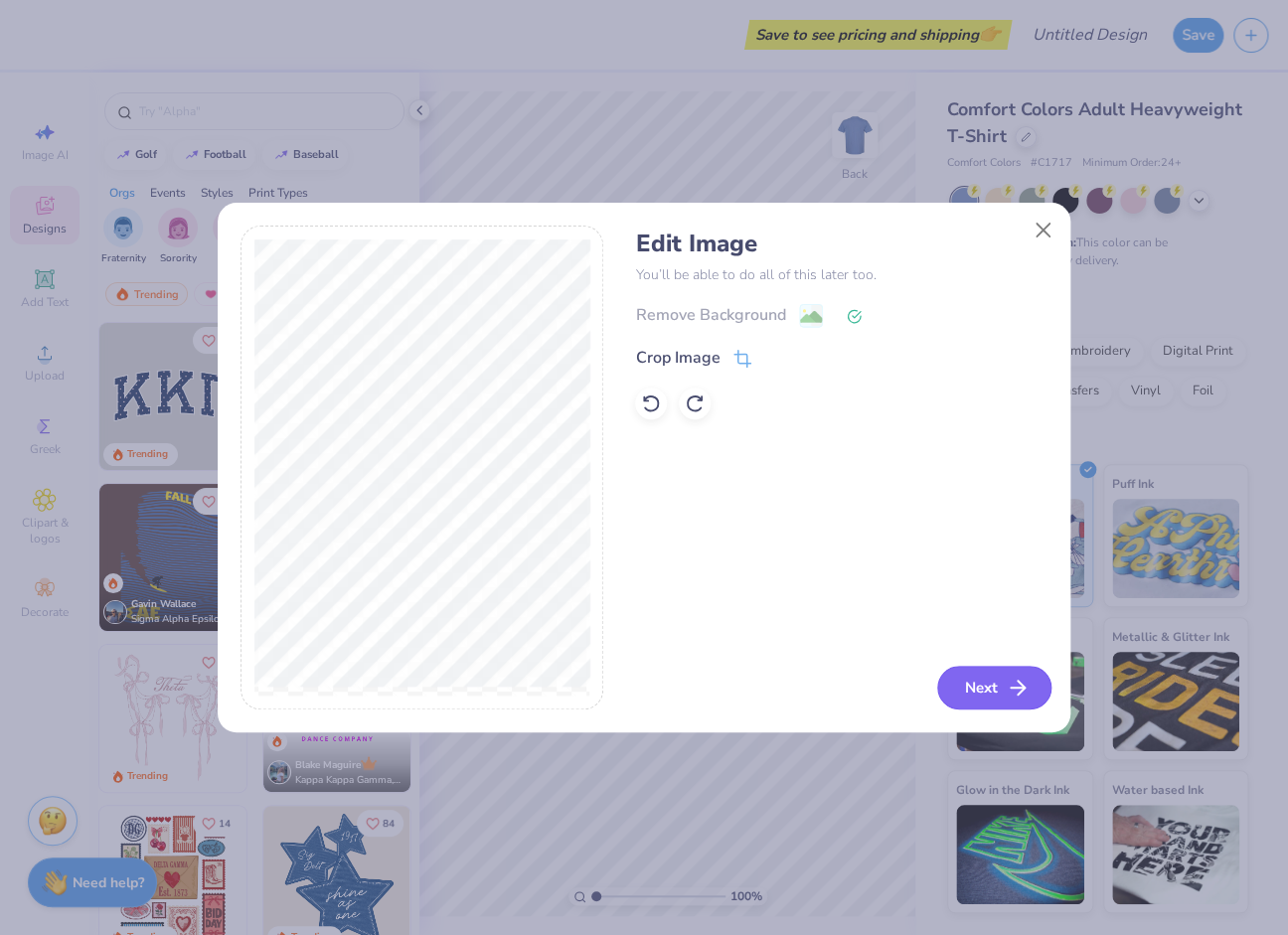 click on "Next" at bounding box center [994, 688] 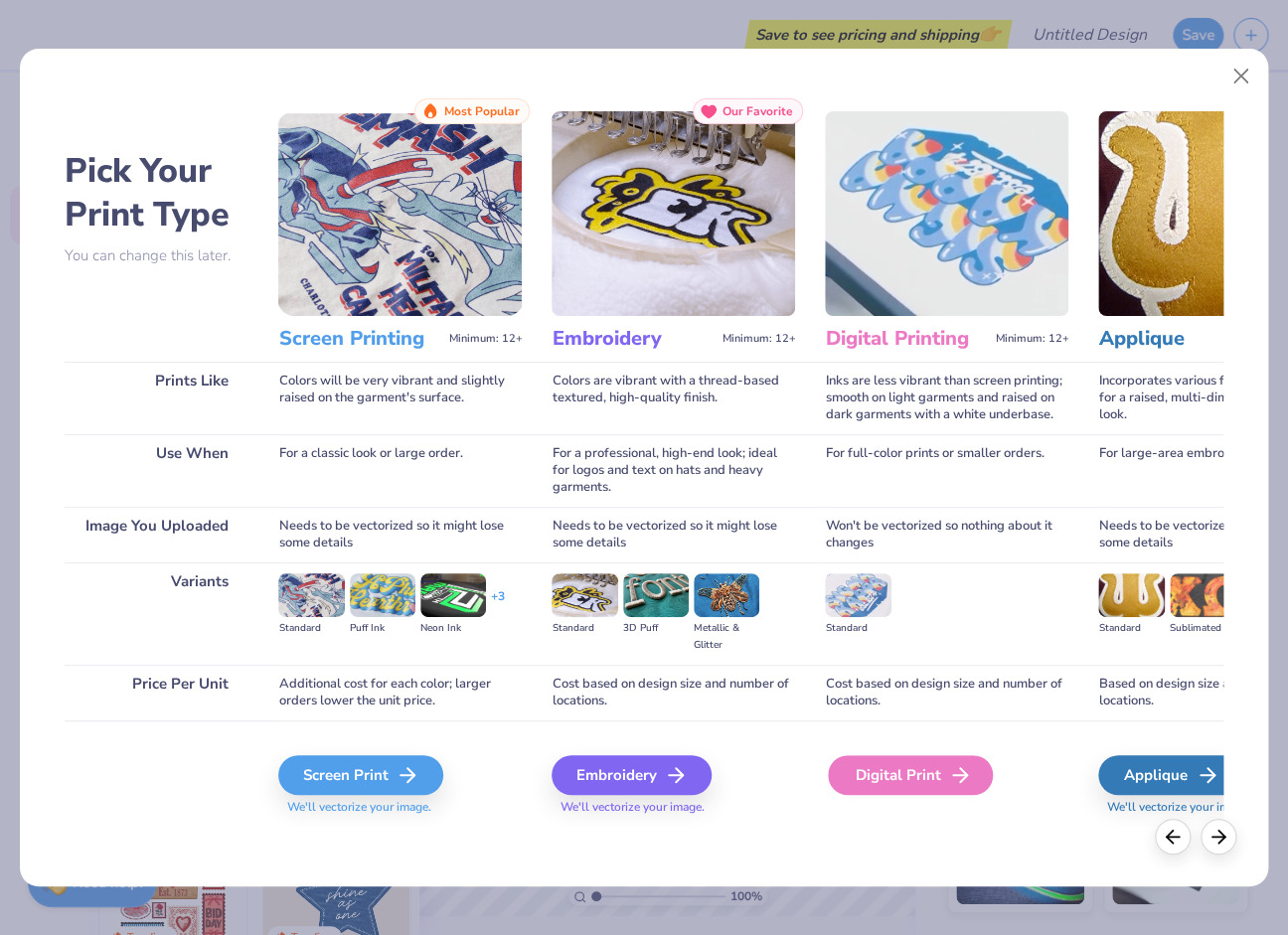 click on "Digital Print" at bounding box center [910, 775] 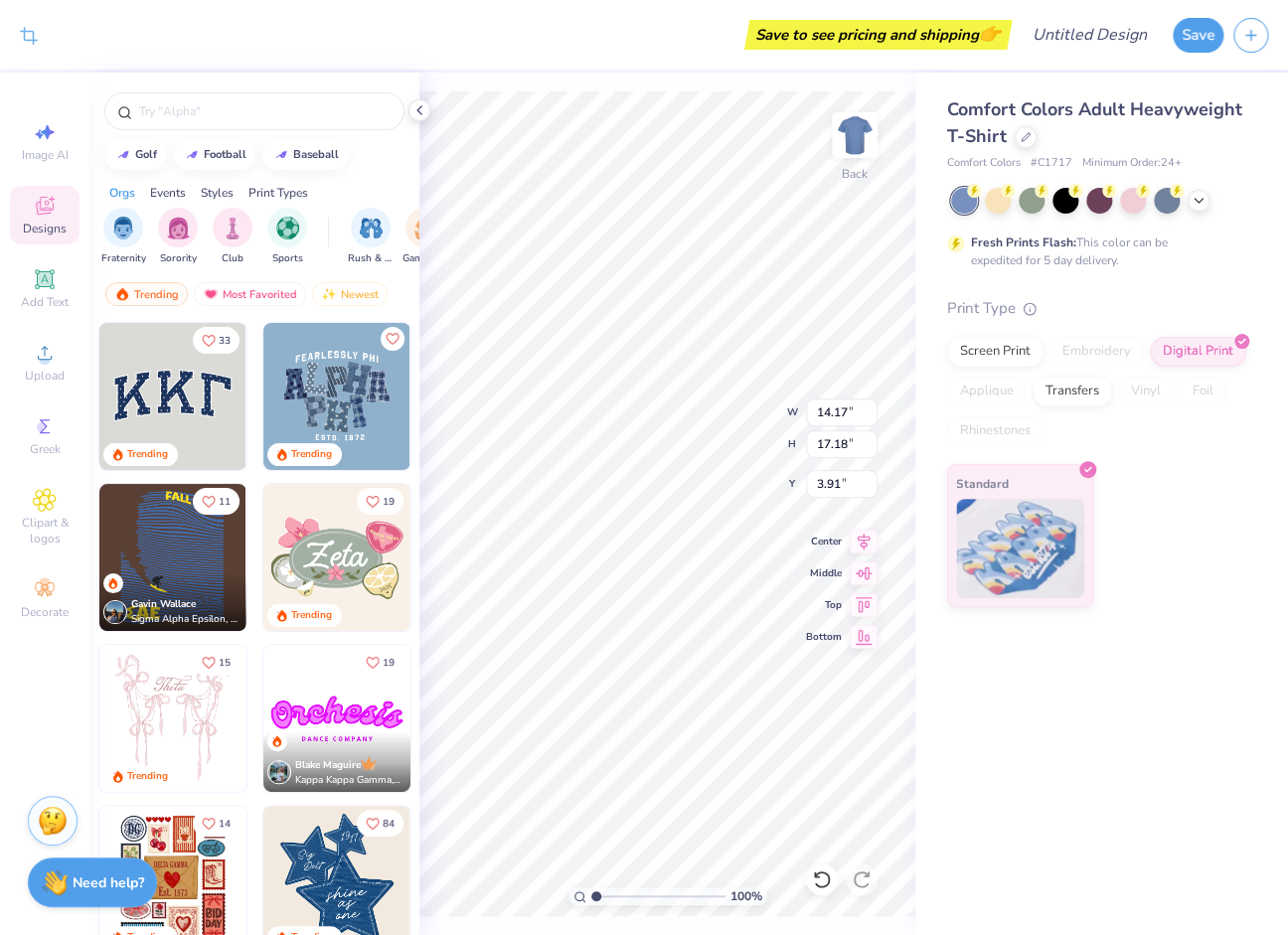 type on "2.62" 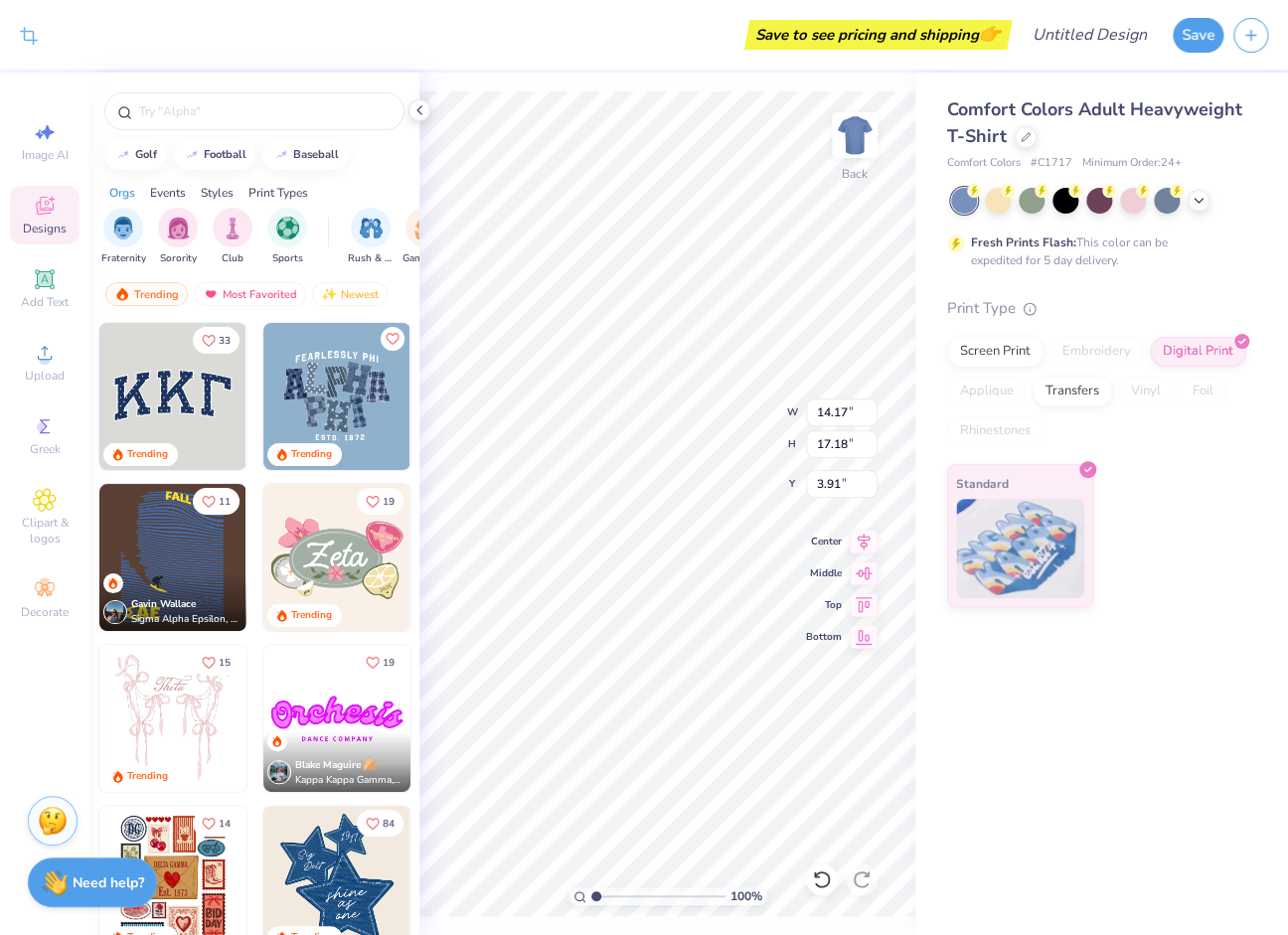 type on "3.18" 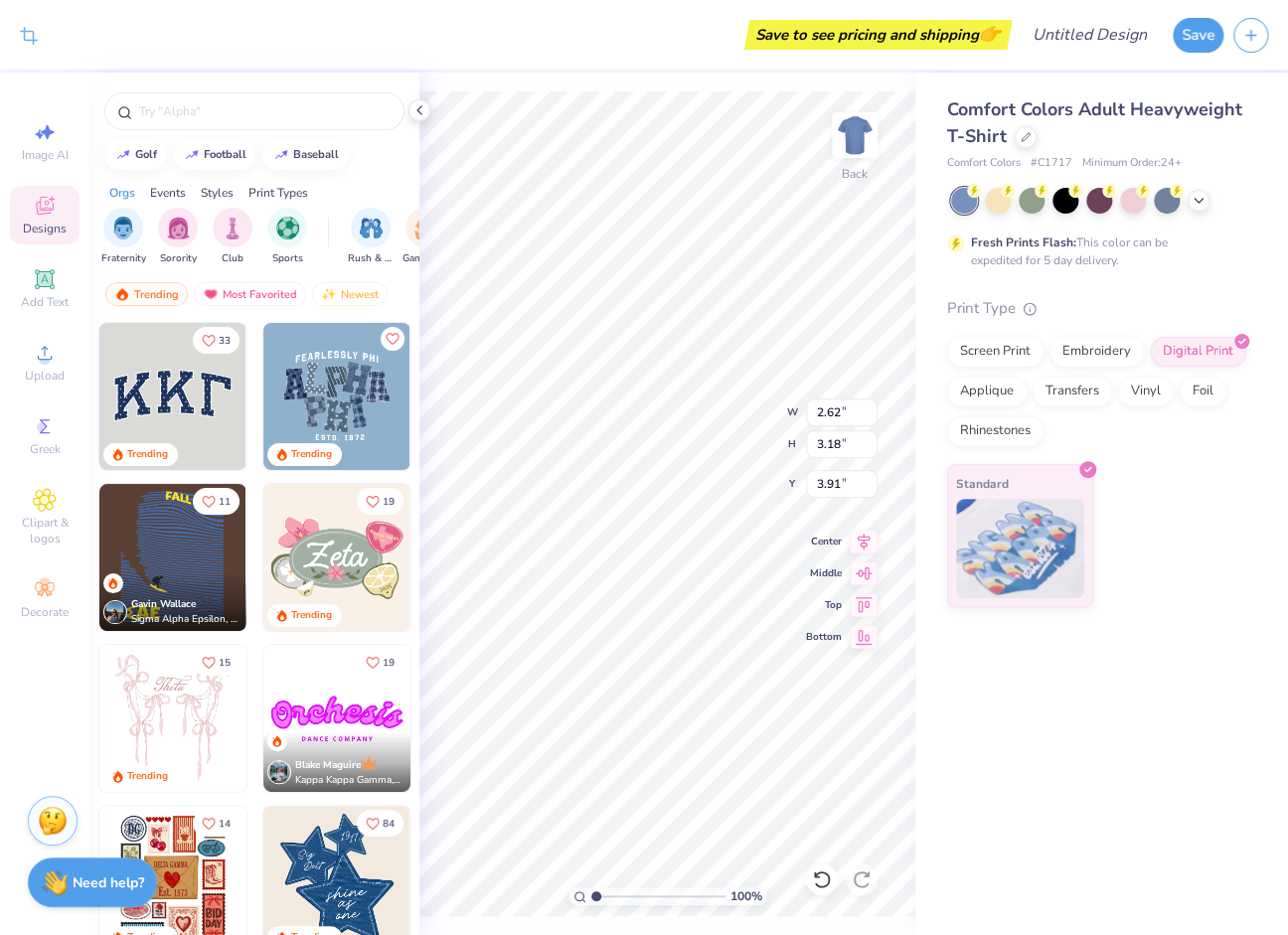 type on "3.00" 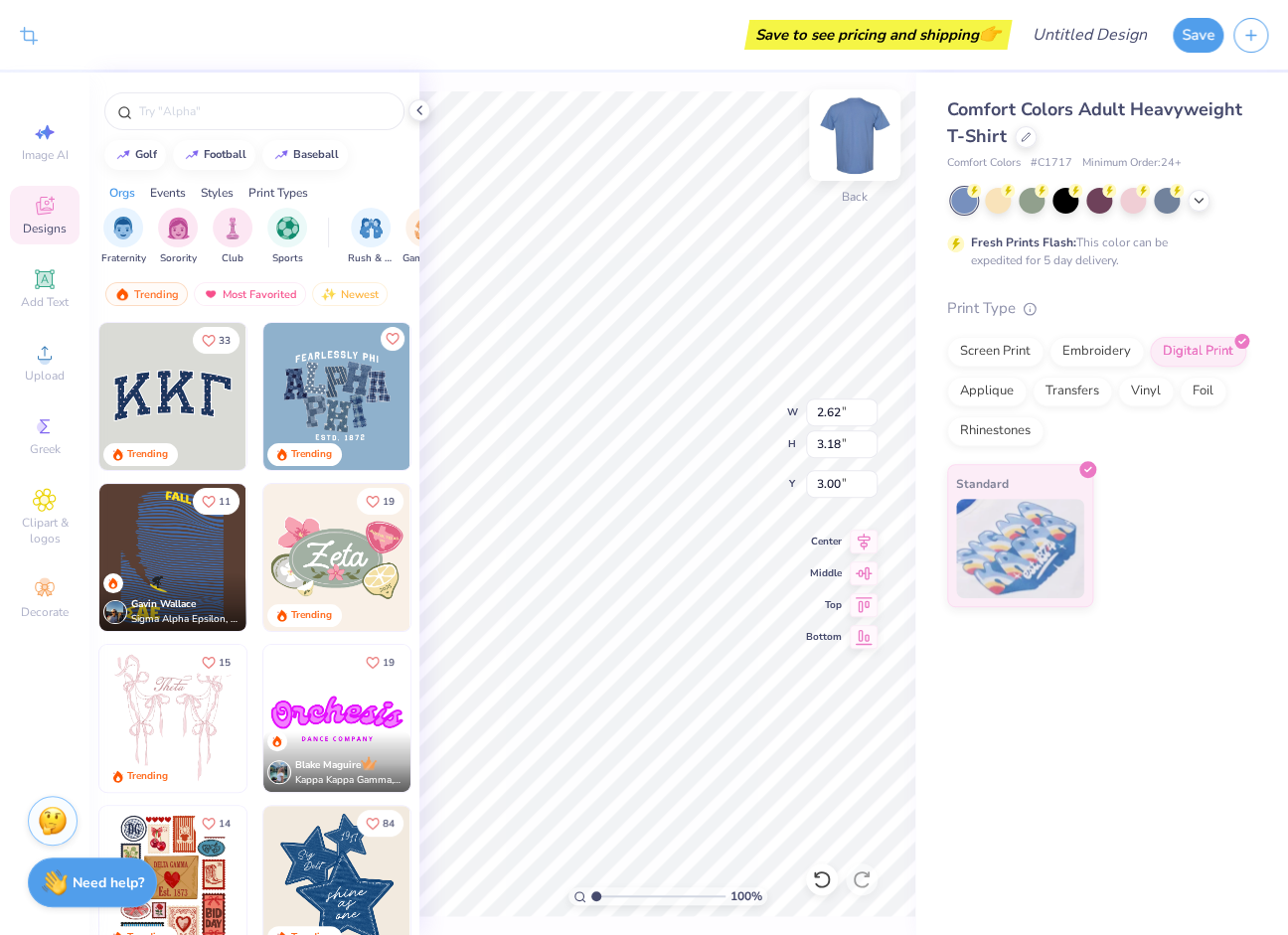 click at bounding box center [855, 135] 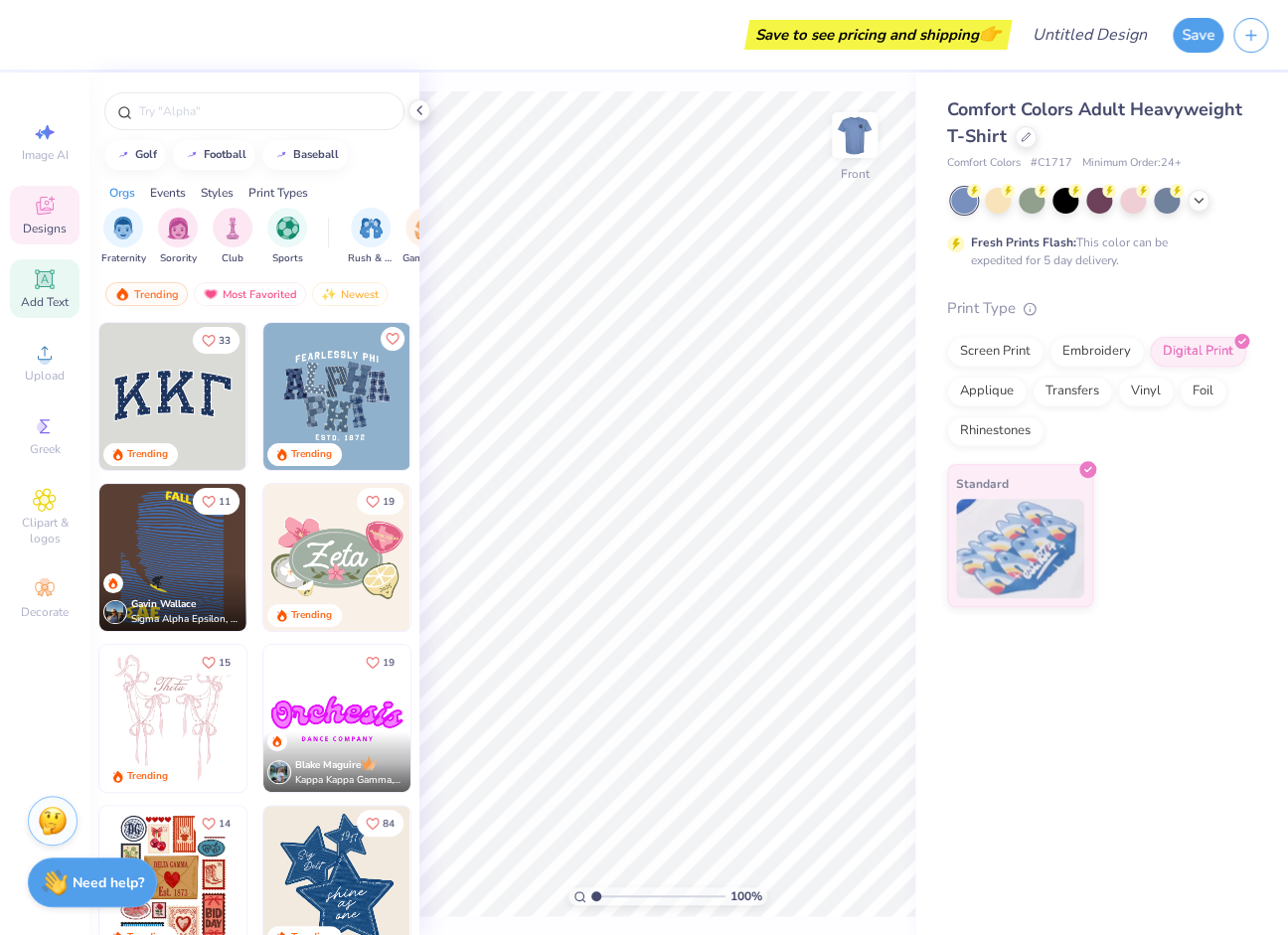 click 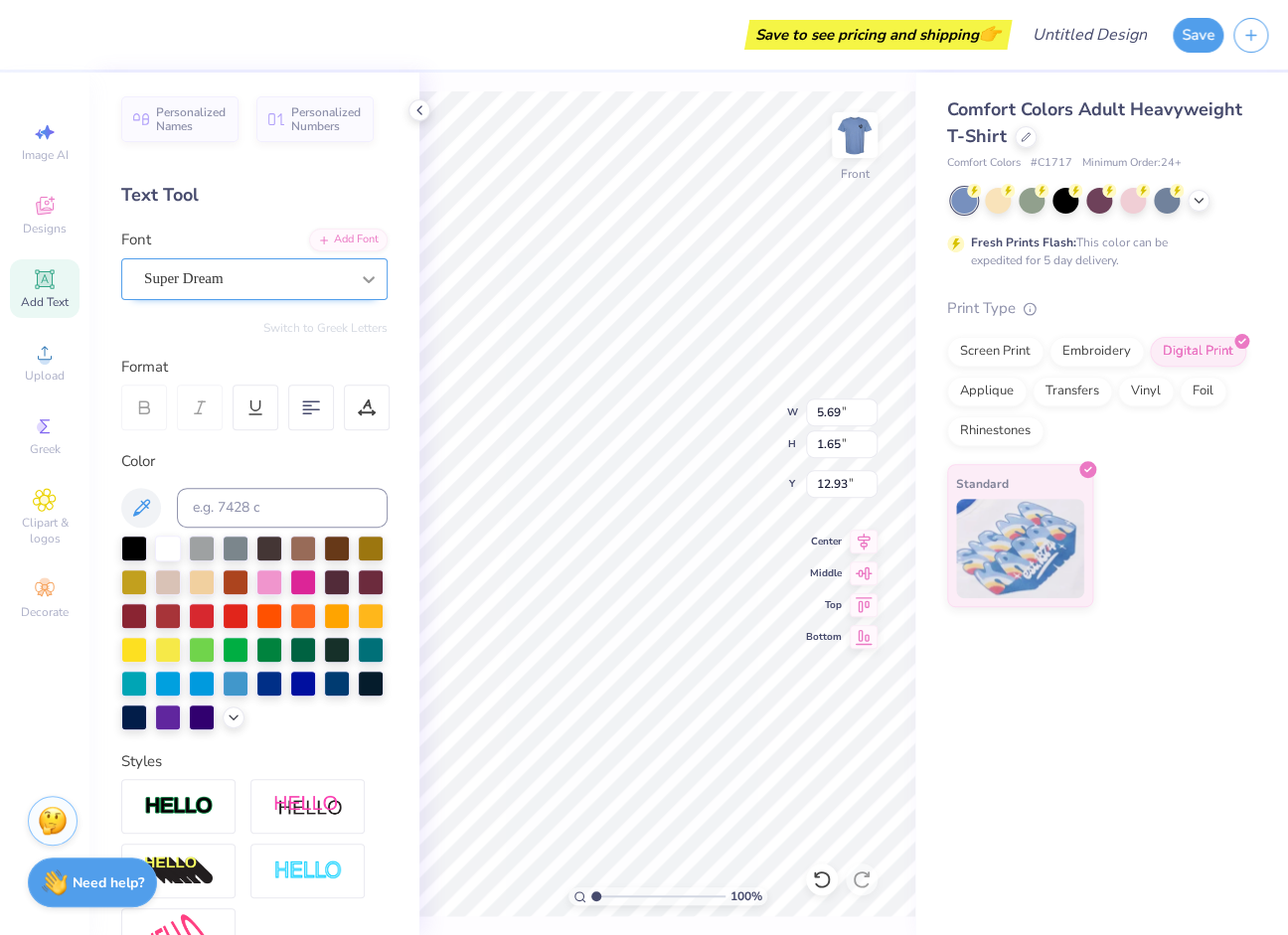 click 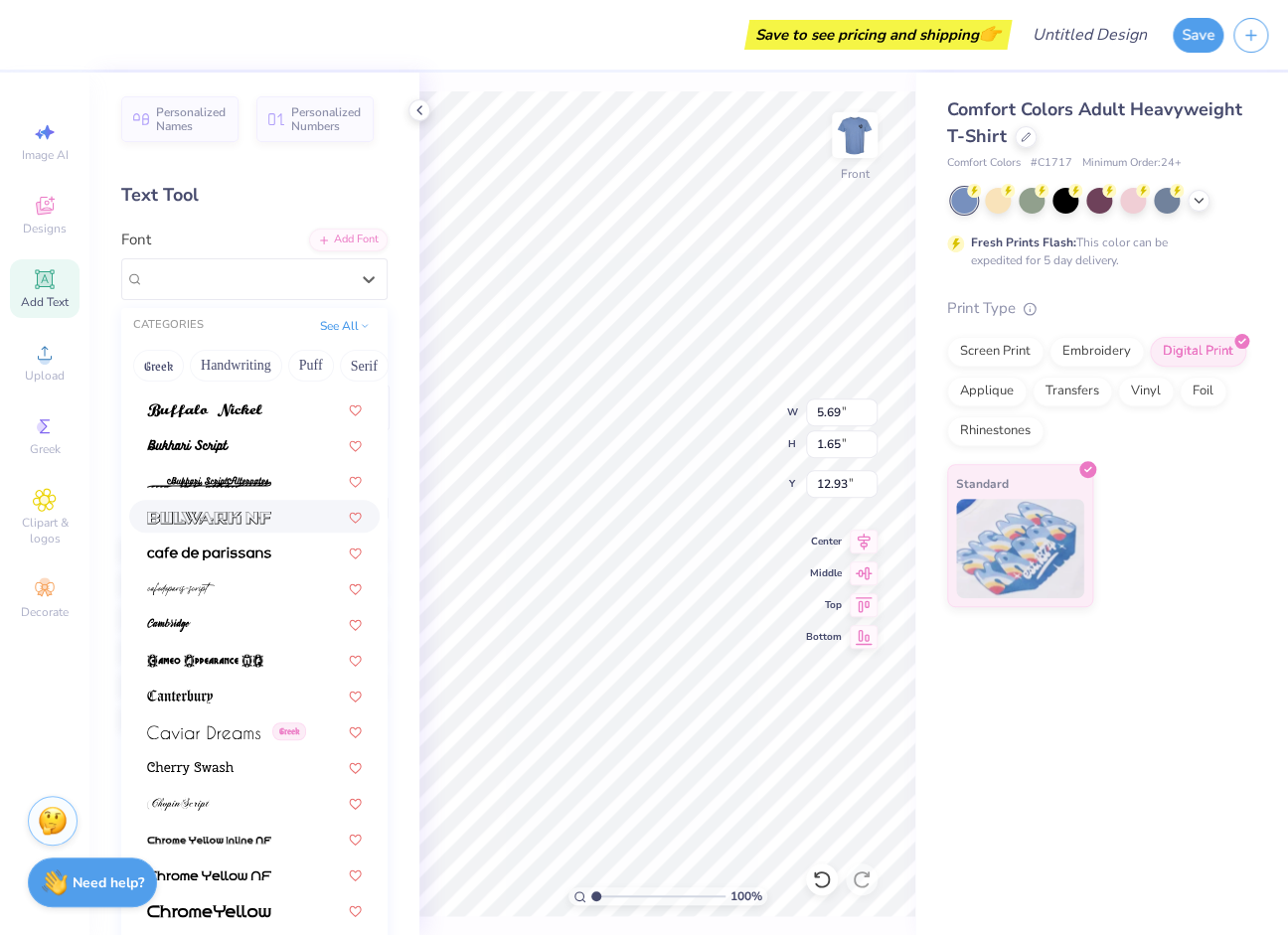 scroll, scrollTop: 1974, scrollLeft: 0, axis: vertical 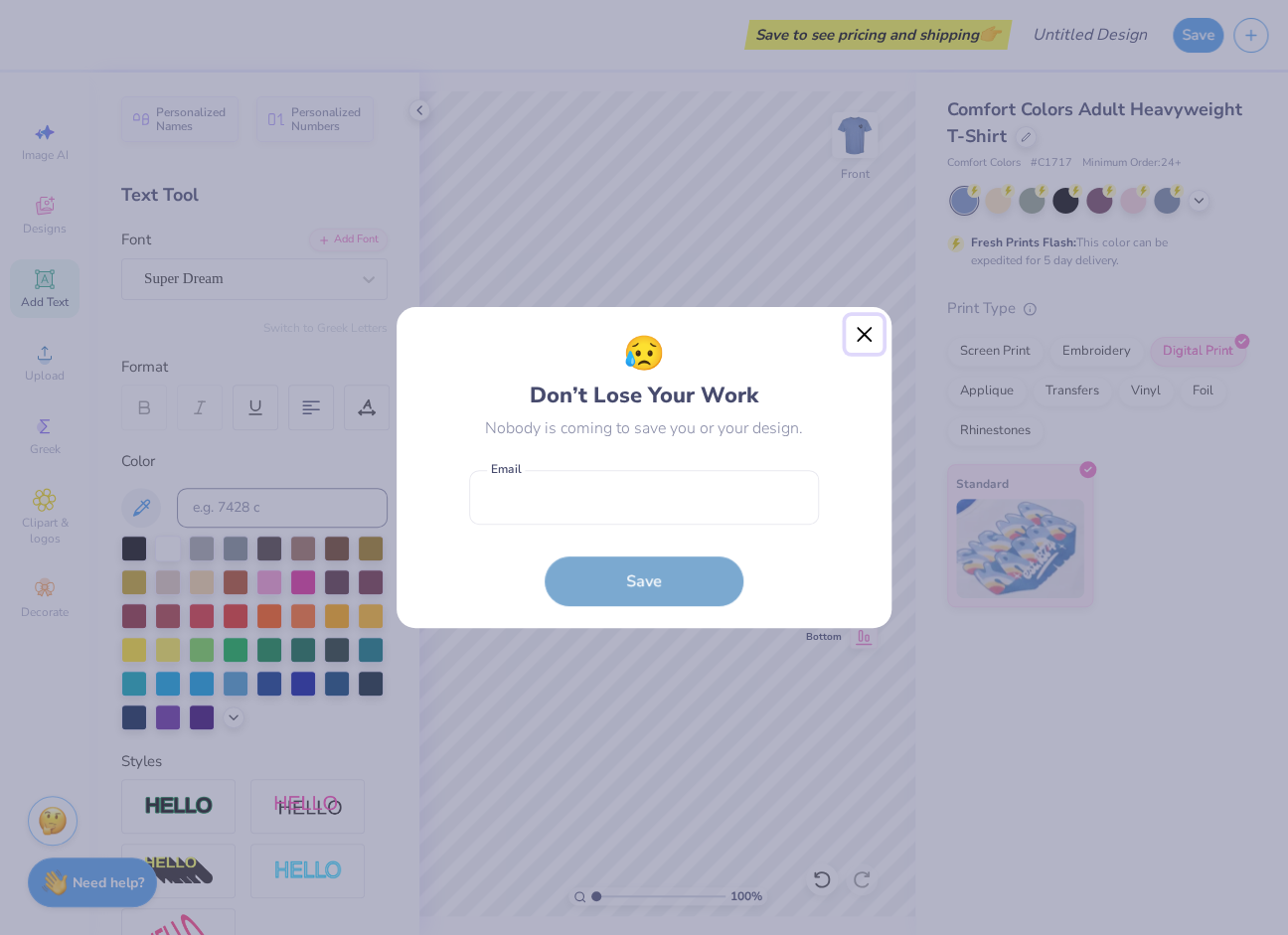click at bounding box center [865, 335] 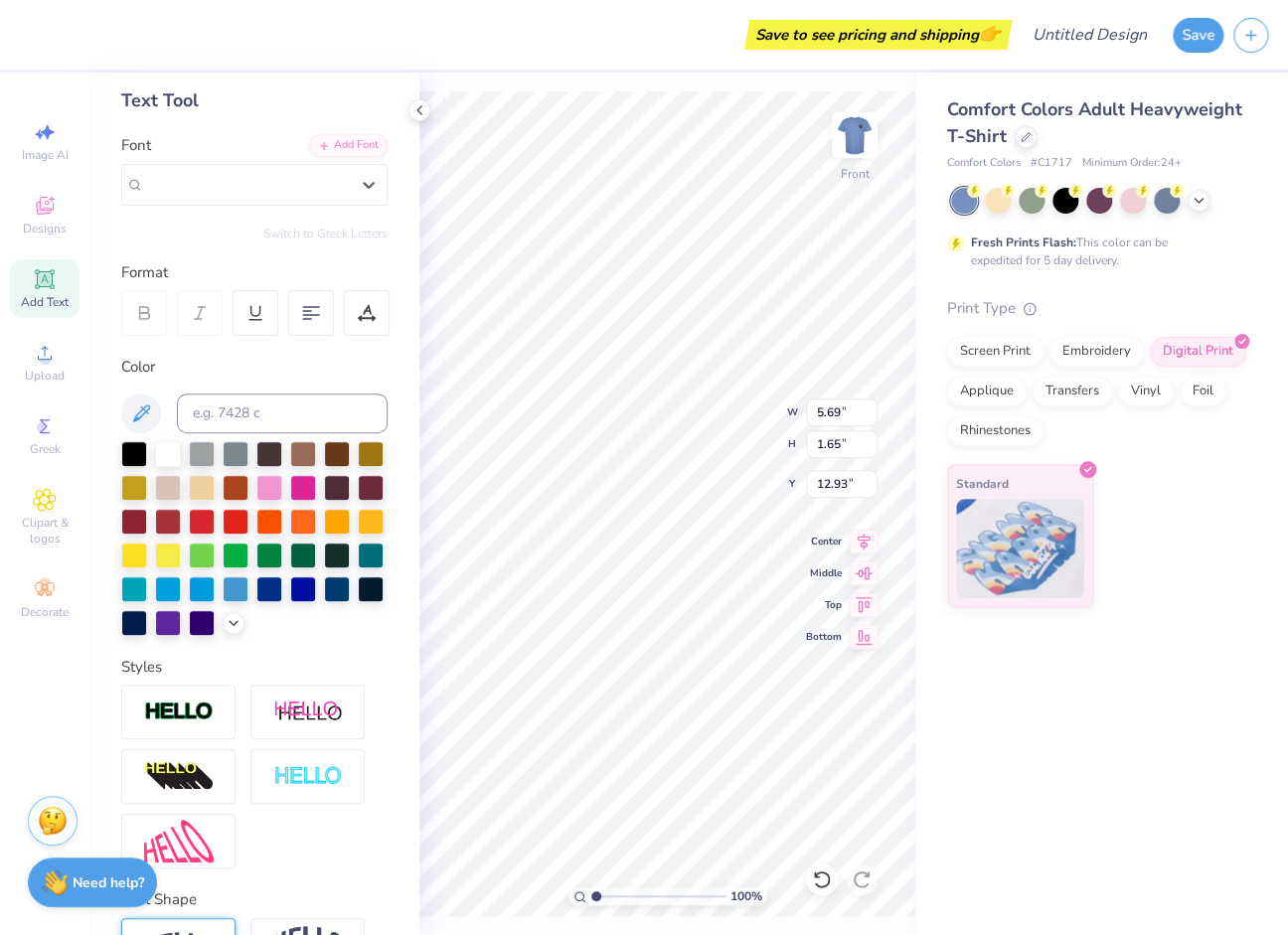 scroll, scrollTop: 223, scrollLeft: 0, axis: vertical 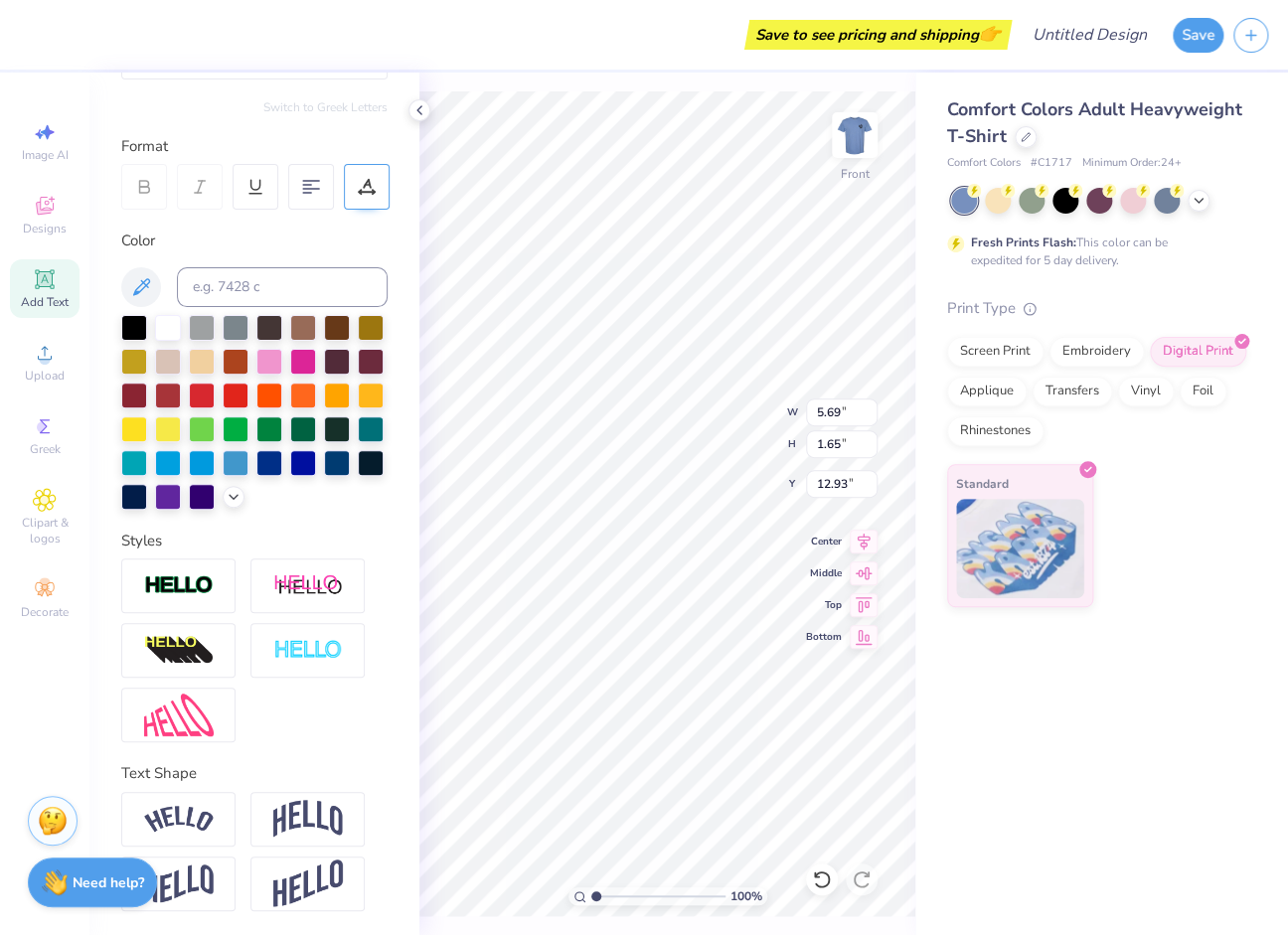 click at bounding box center [367, 187] 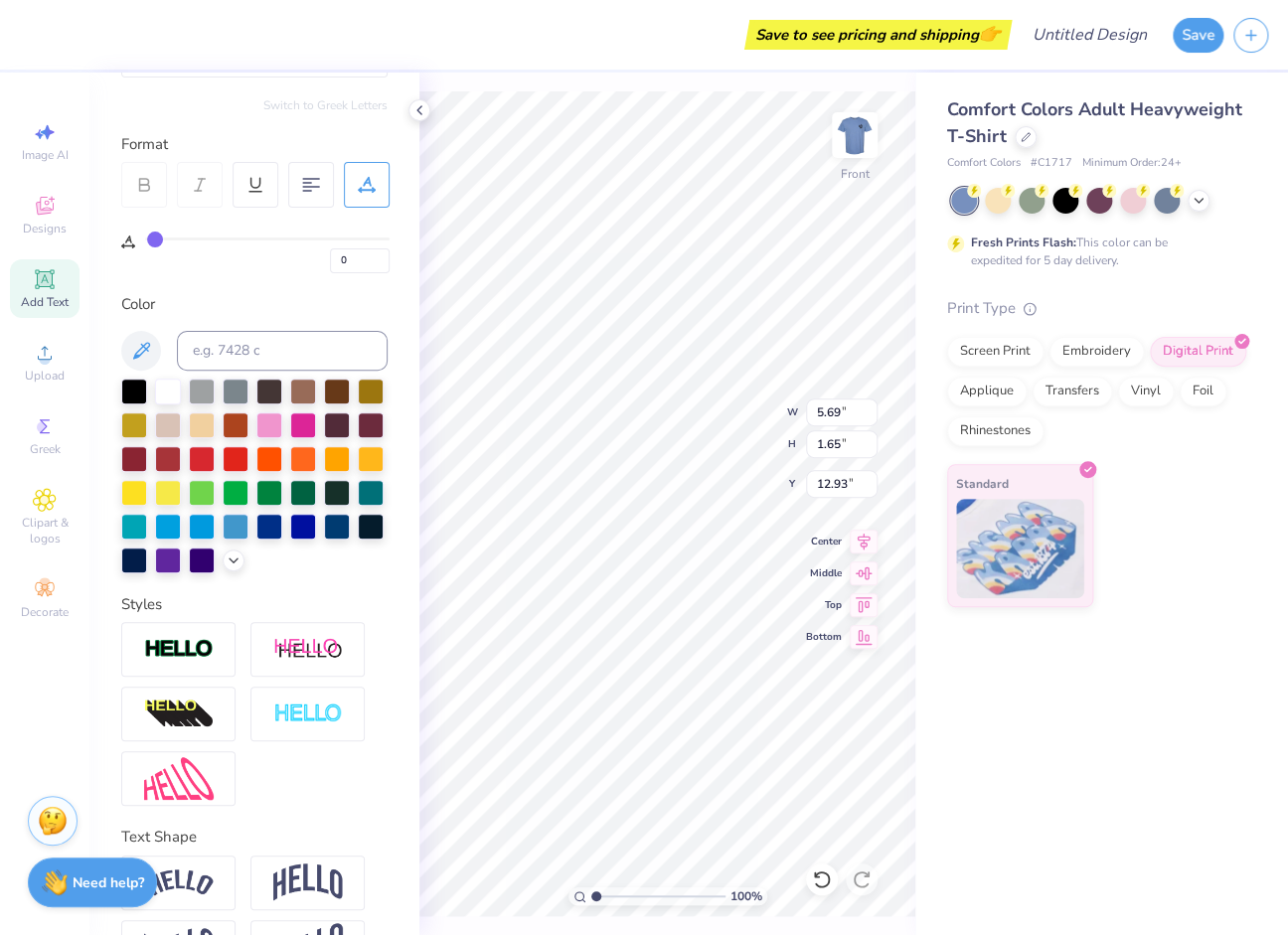 type on "3" 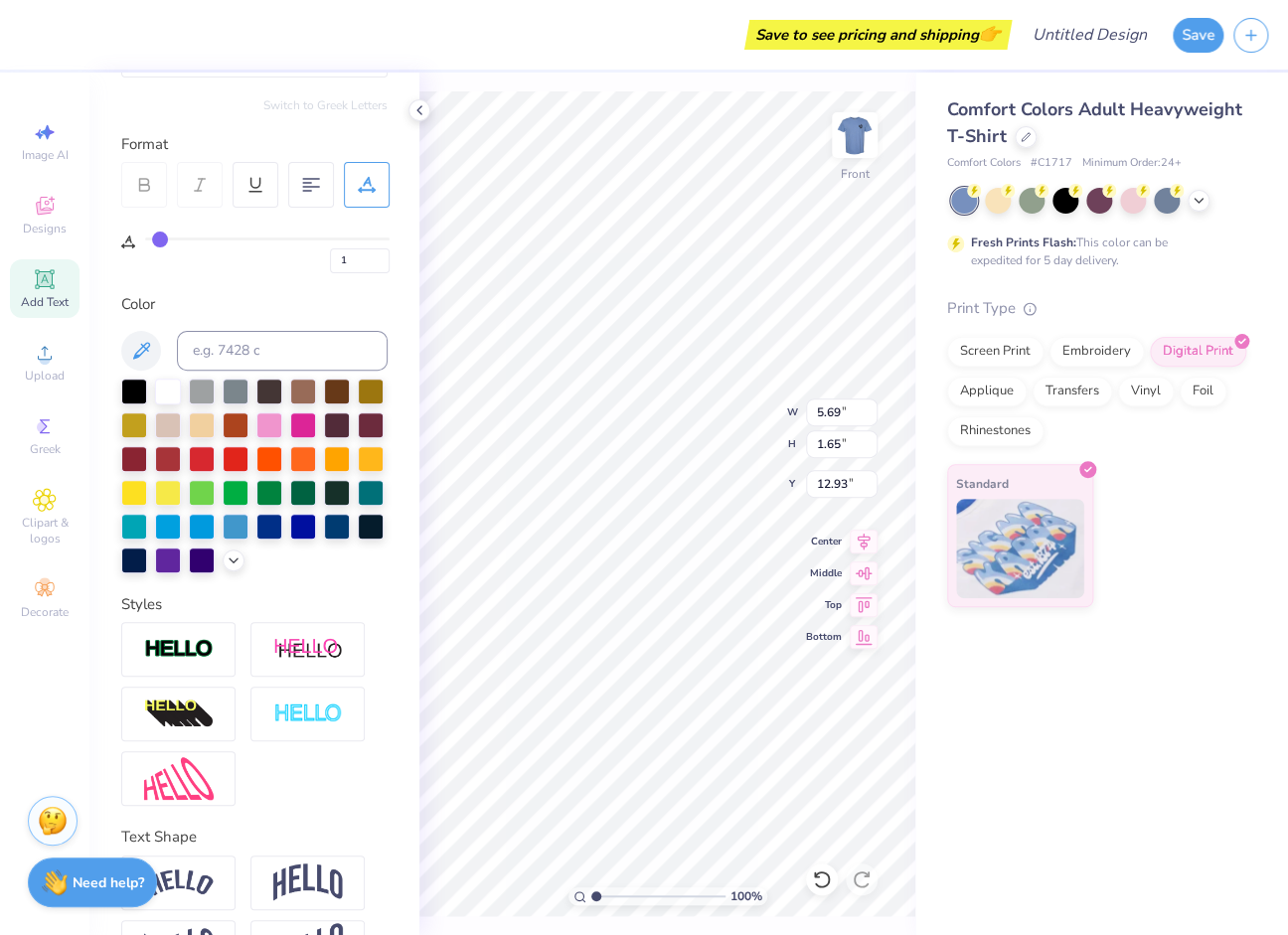 type on "3" 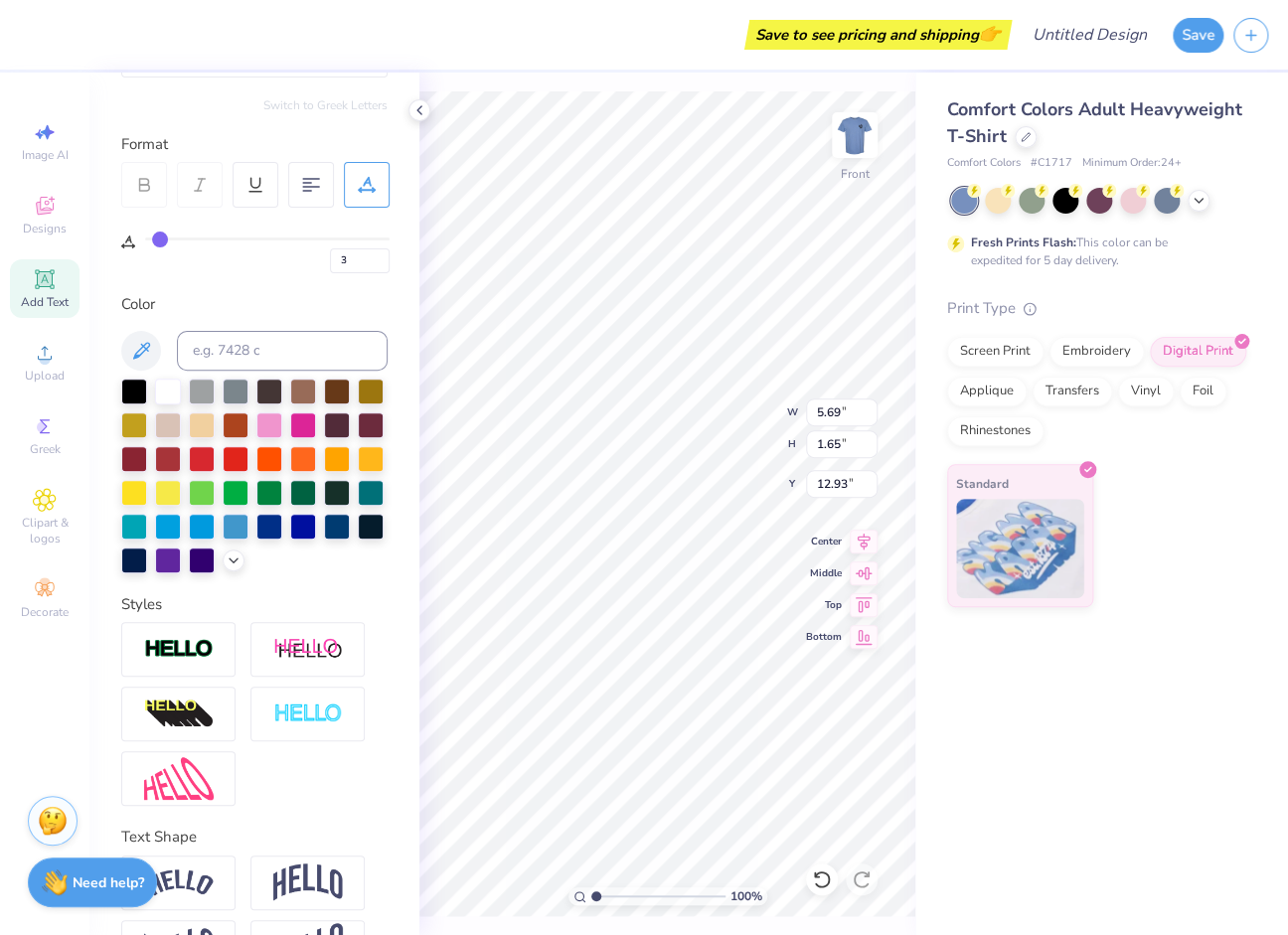 type on "6" 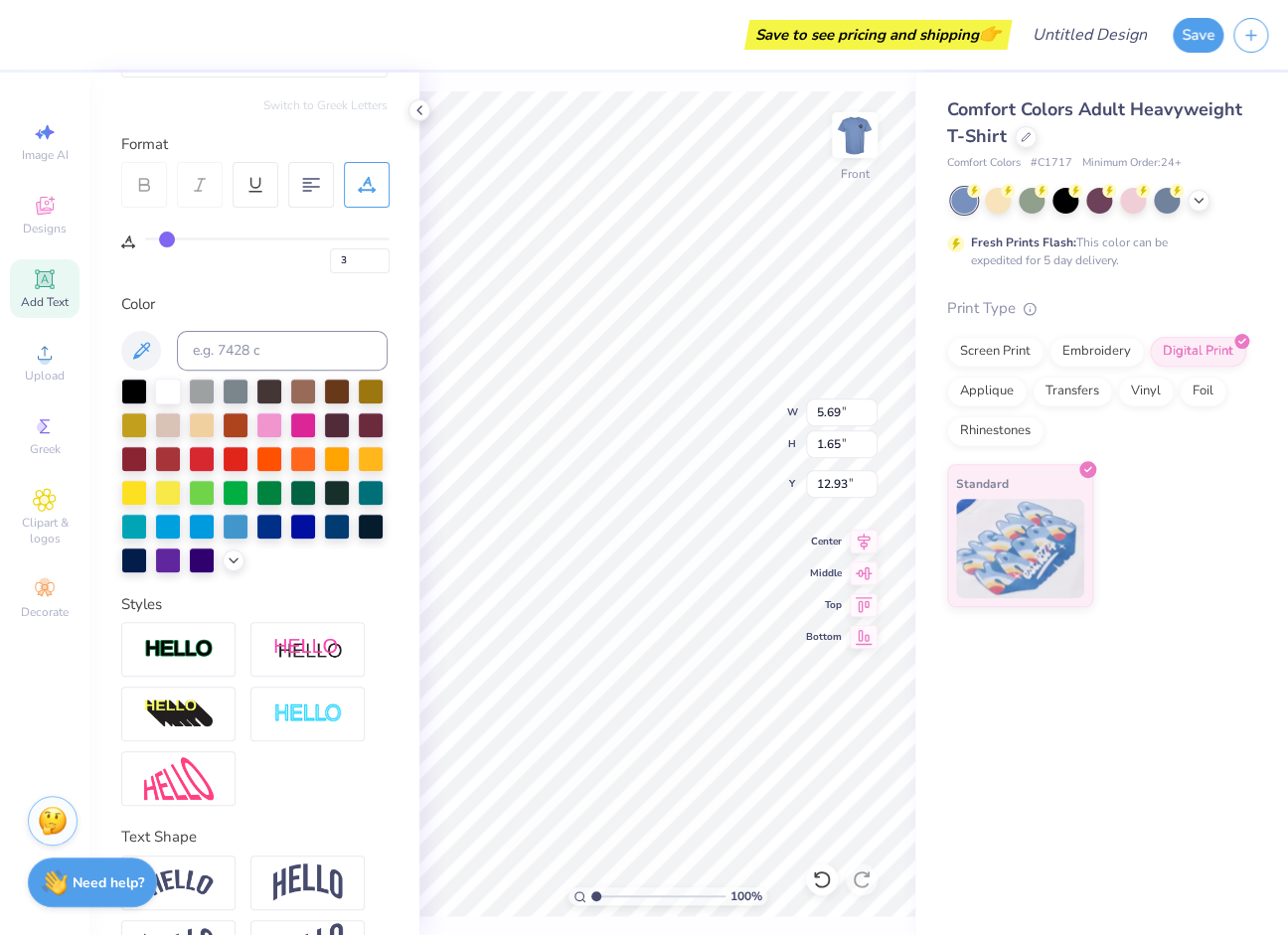 type on "6" 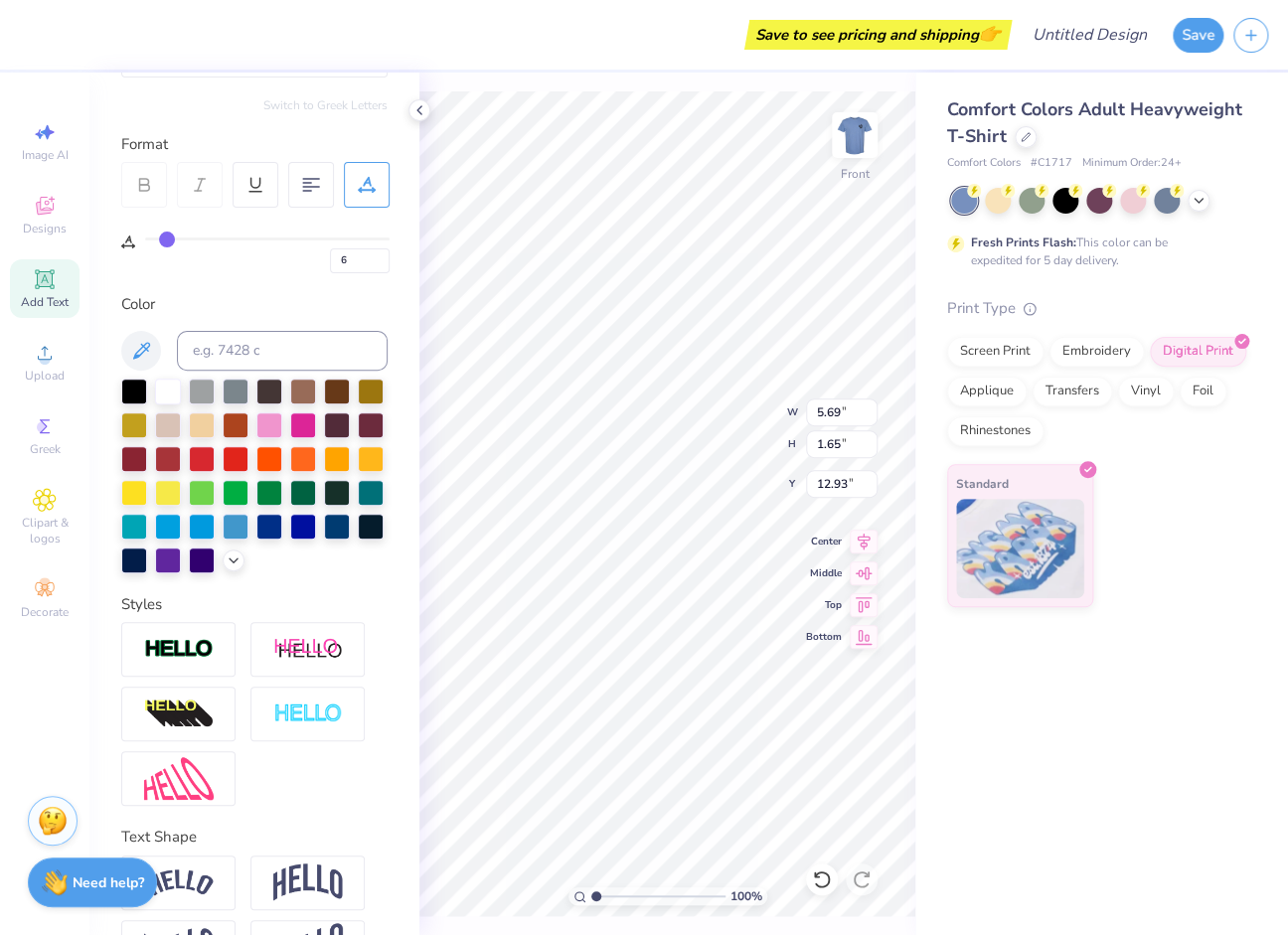 type on "8" 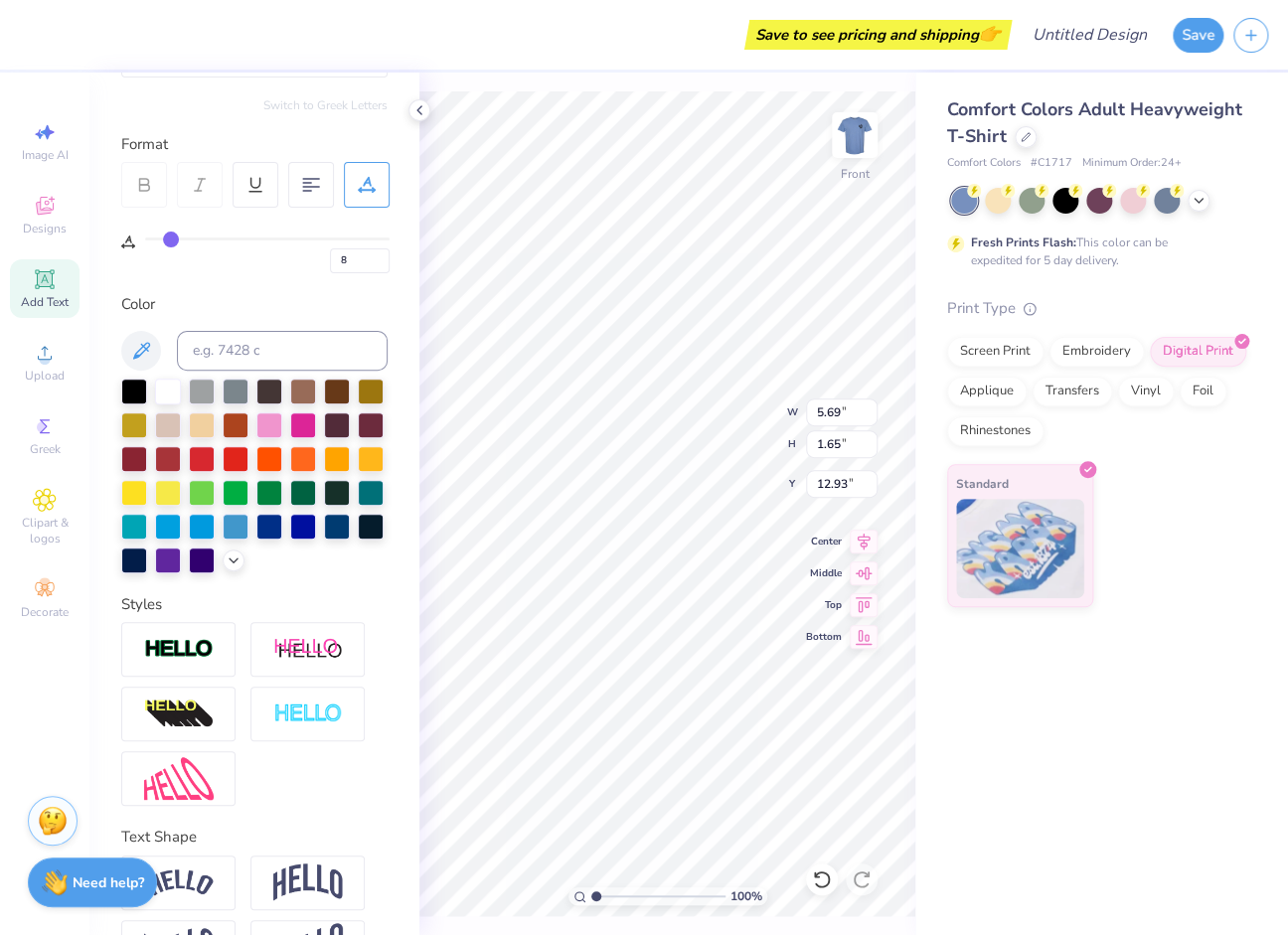 type on "10" 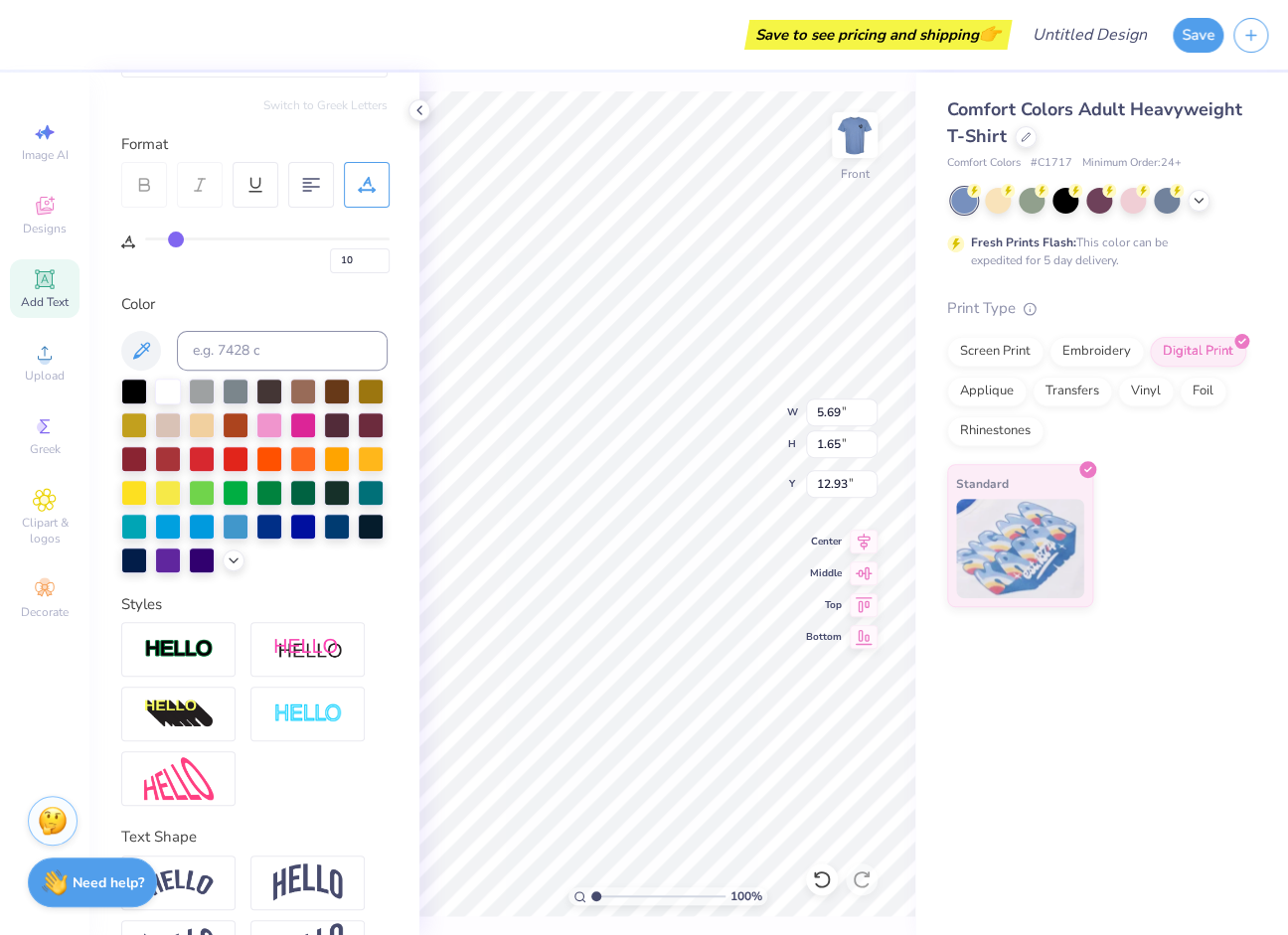 type on "11" 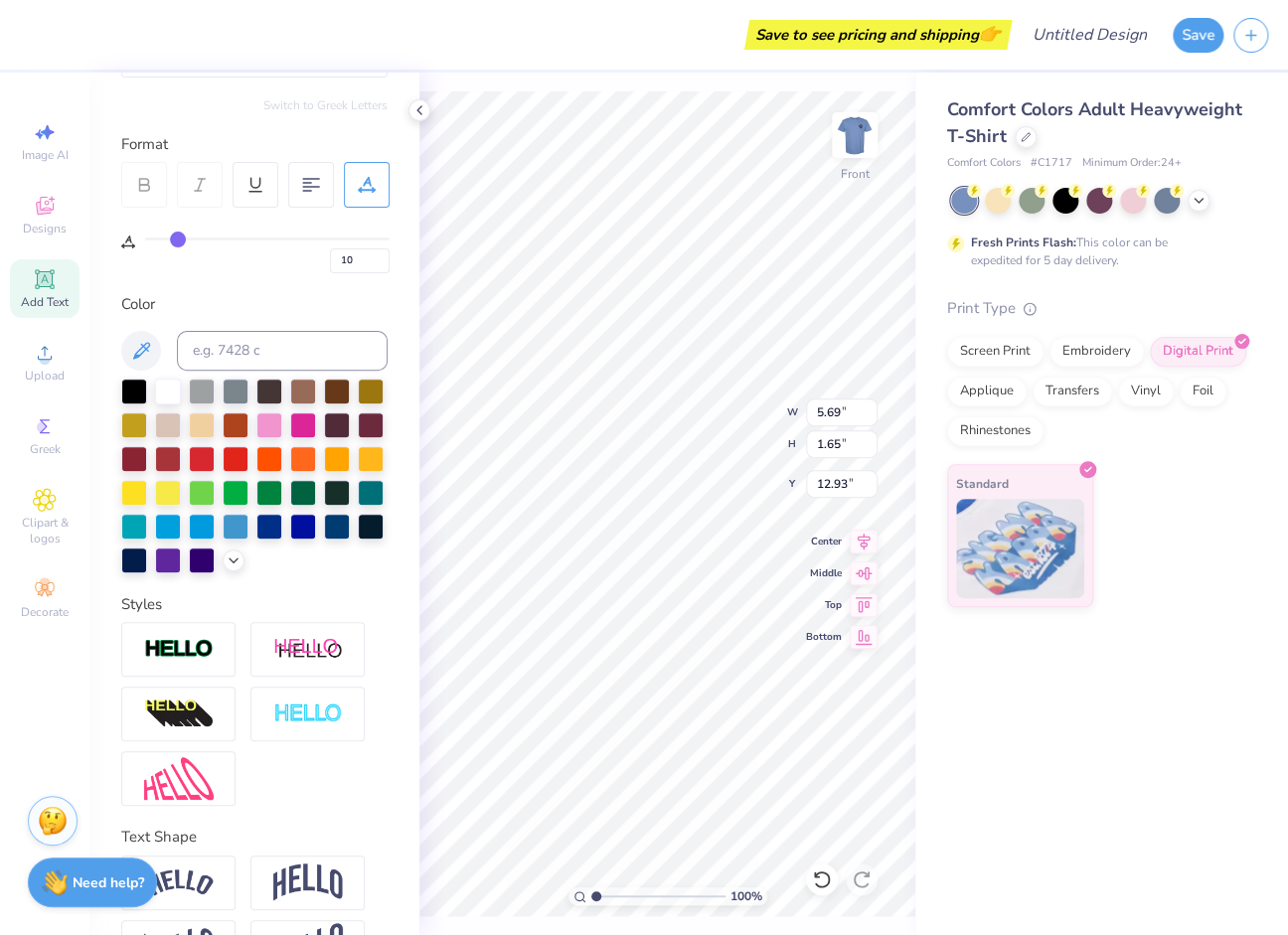 type on "11" 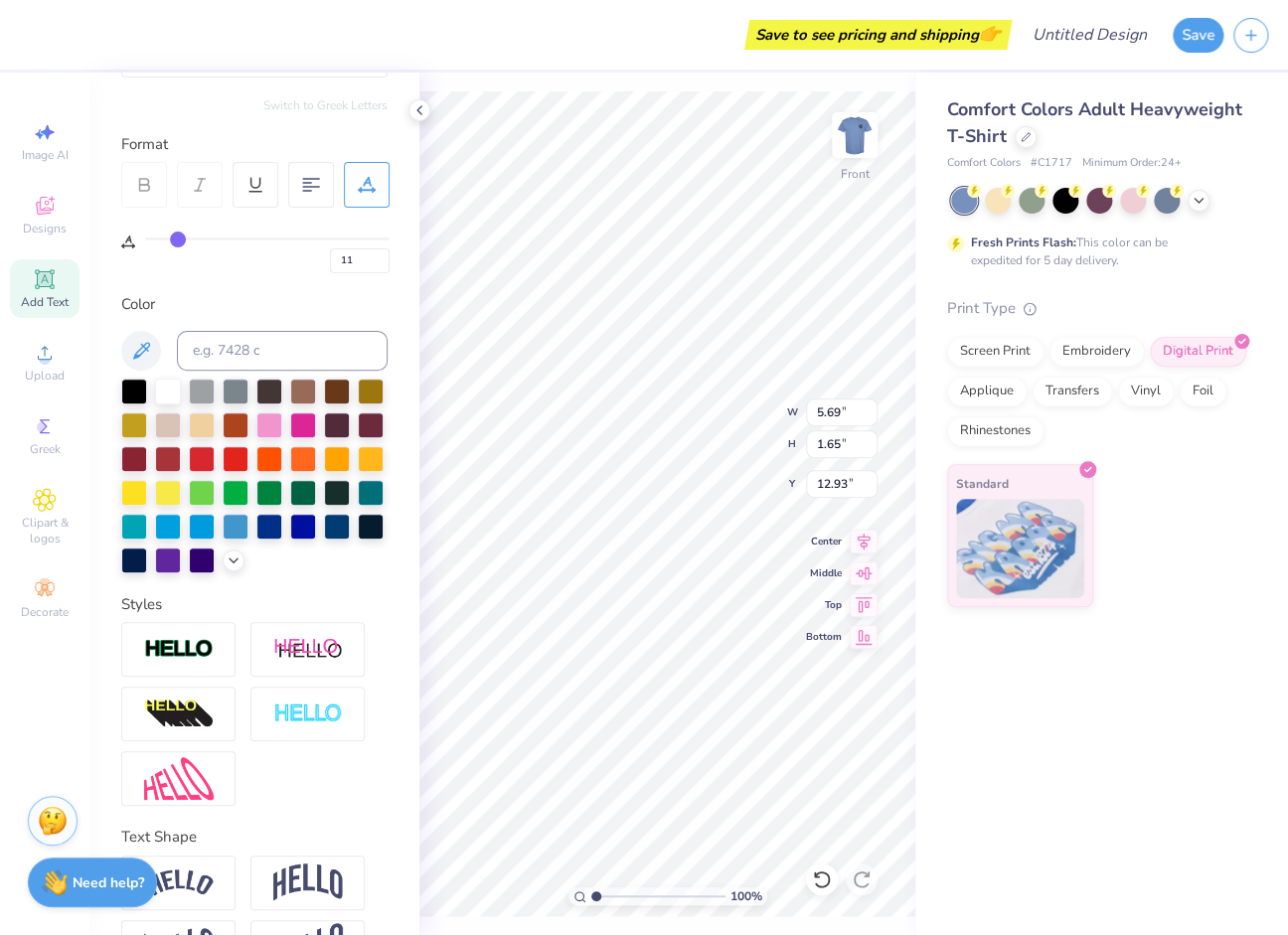 type on "13" 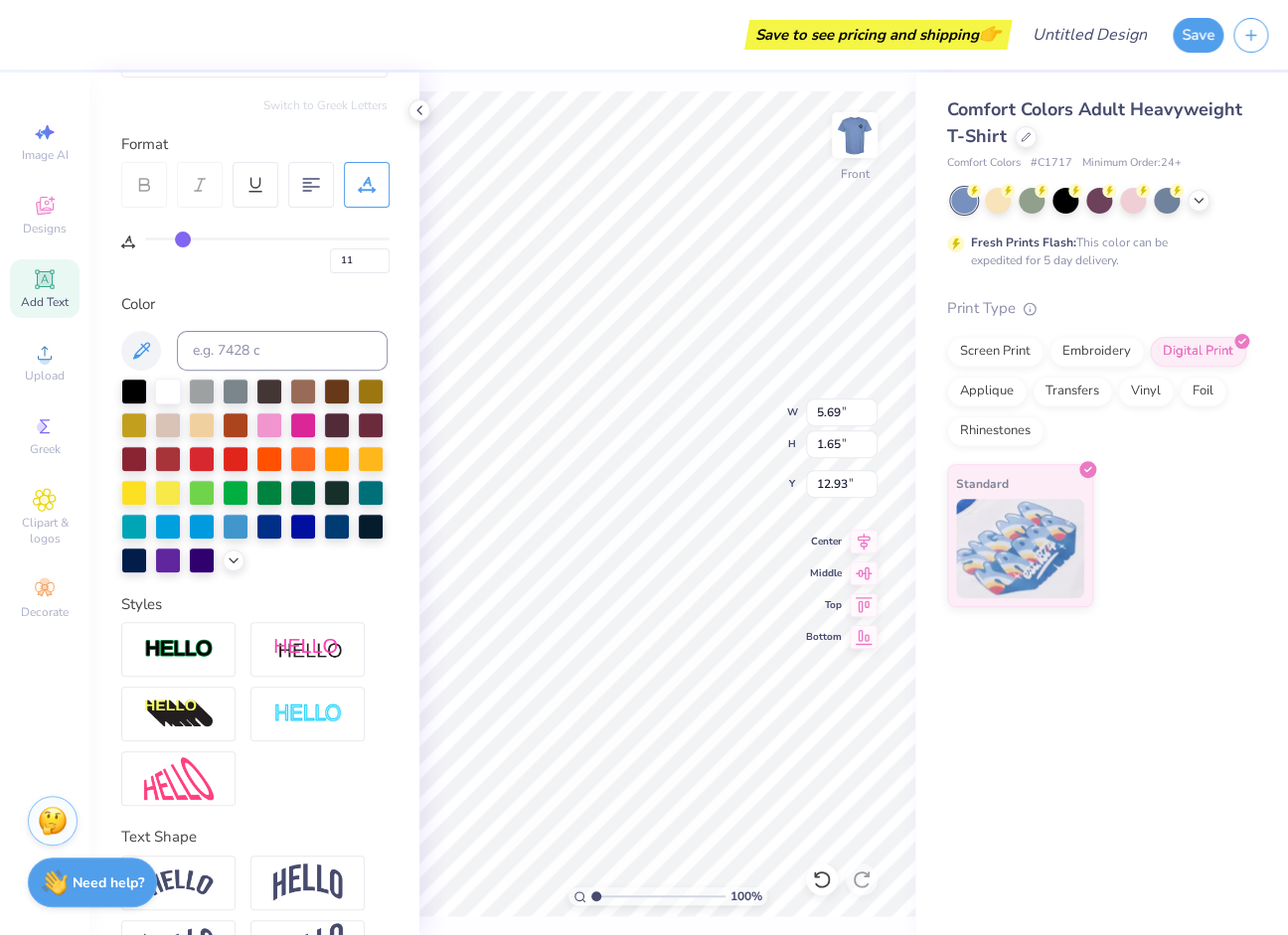 type on "13" 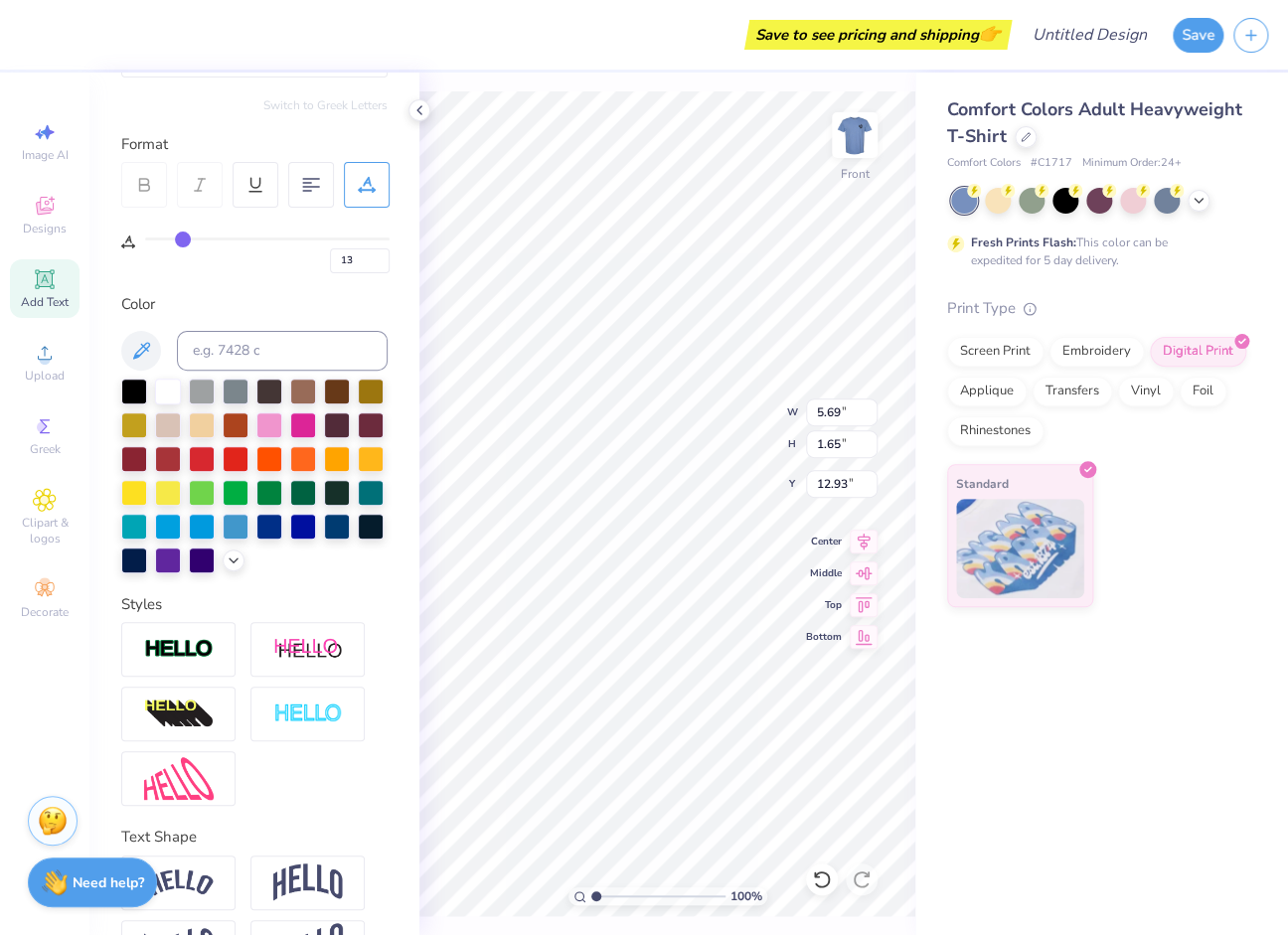 type on "15" 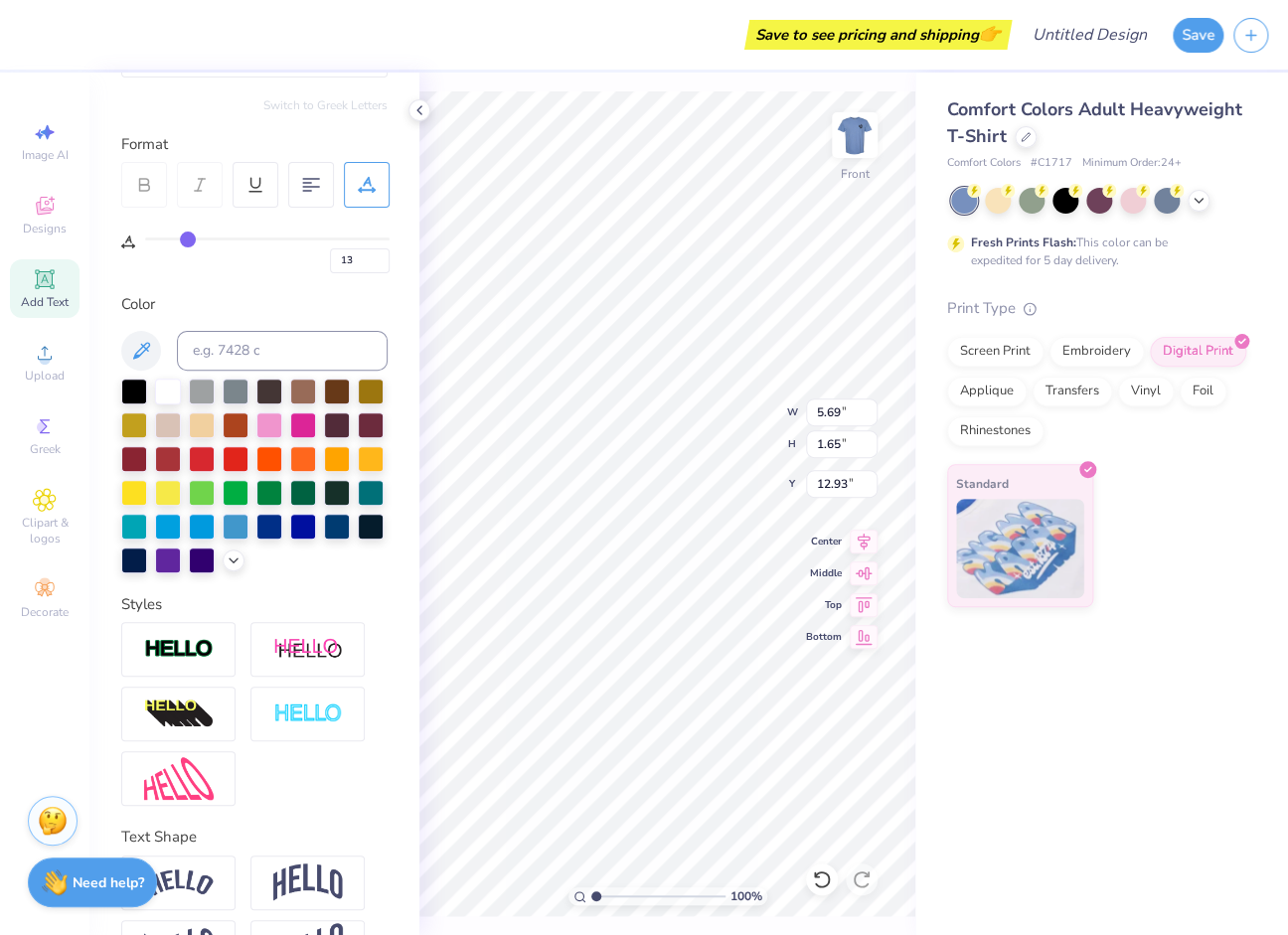 type on "15" 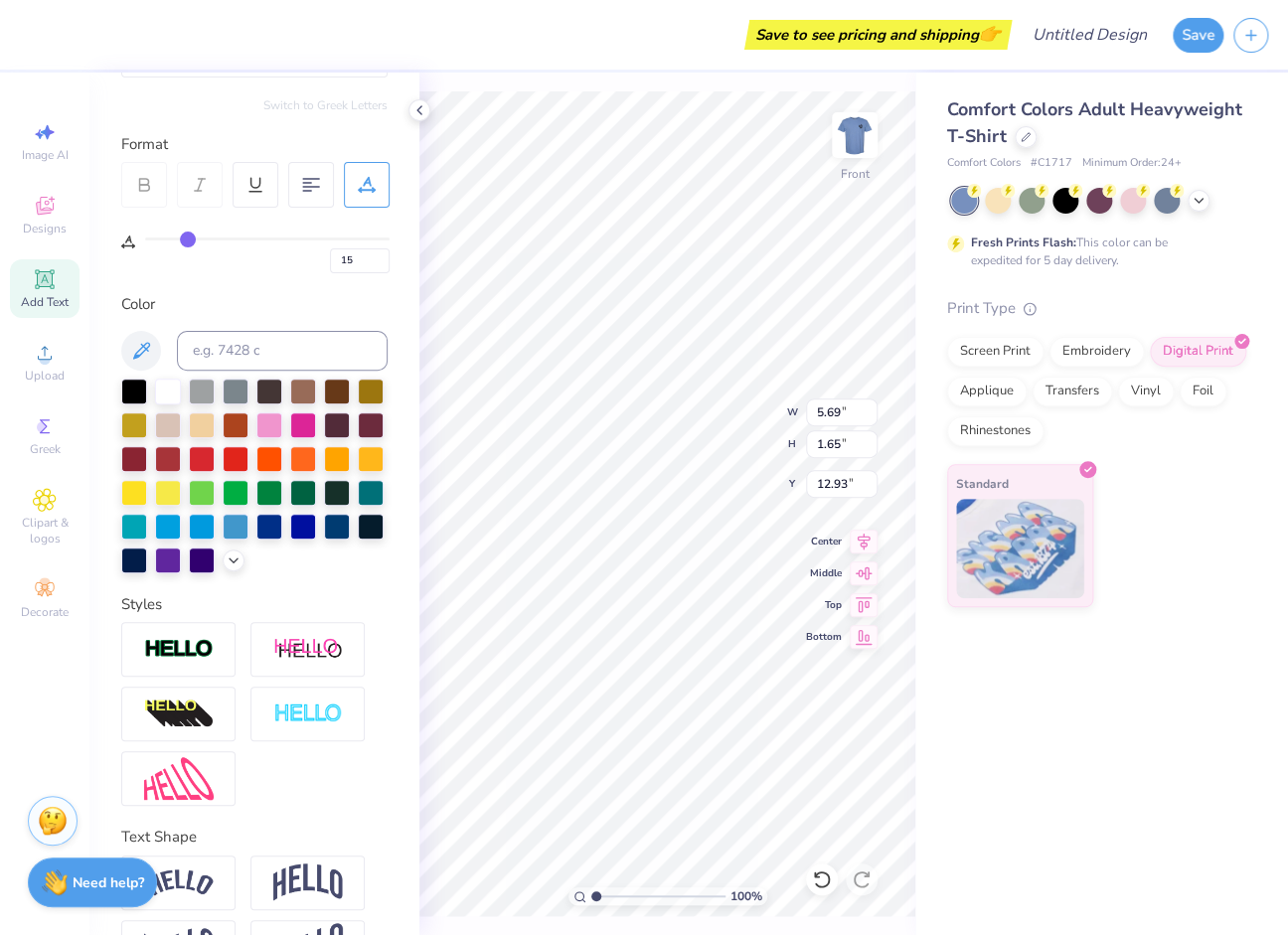 type on "17" 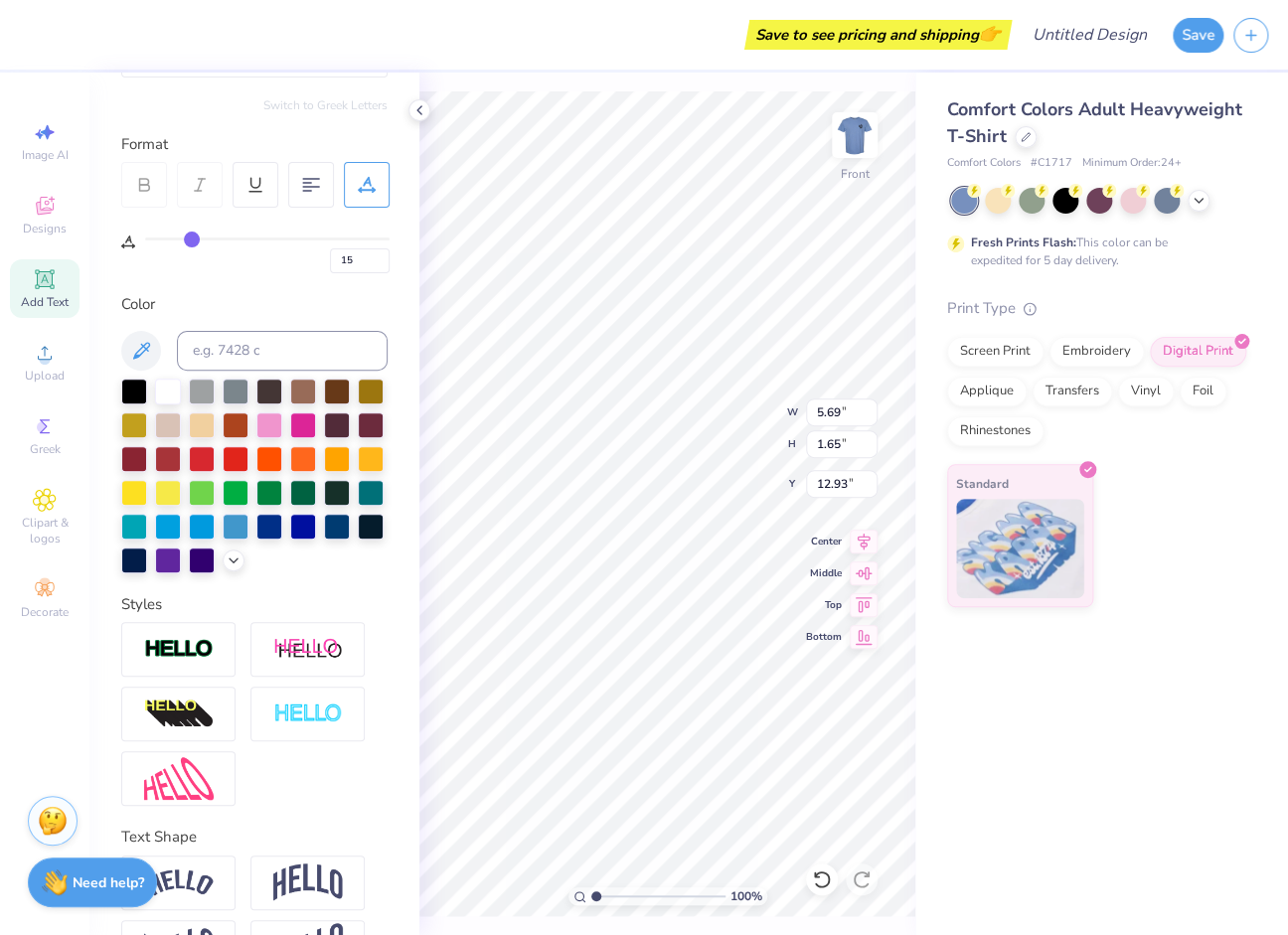 type on "17" 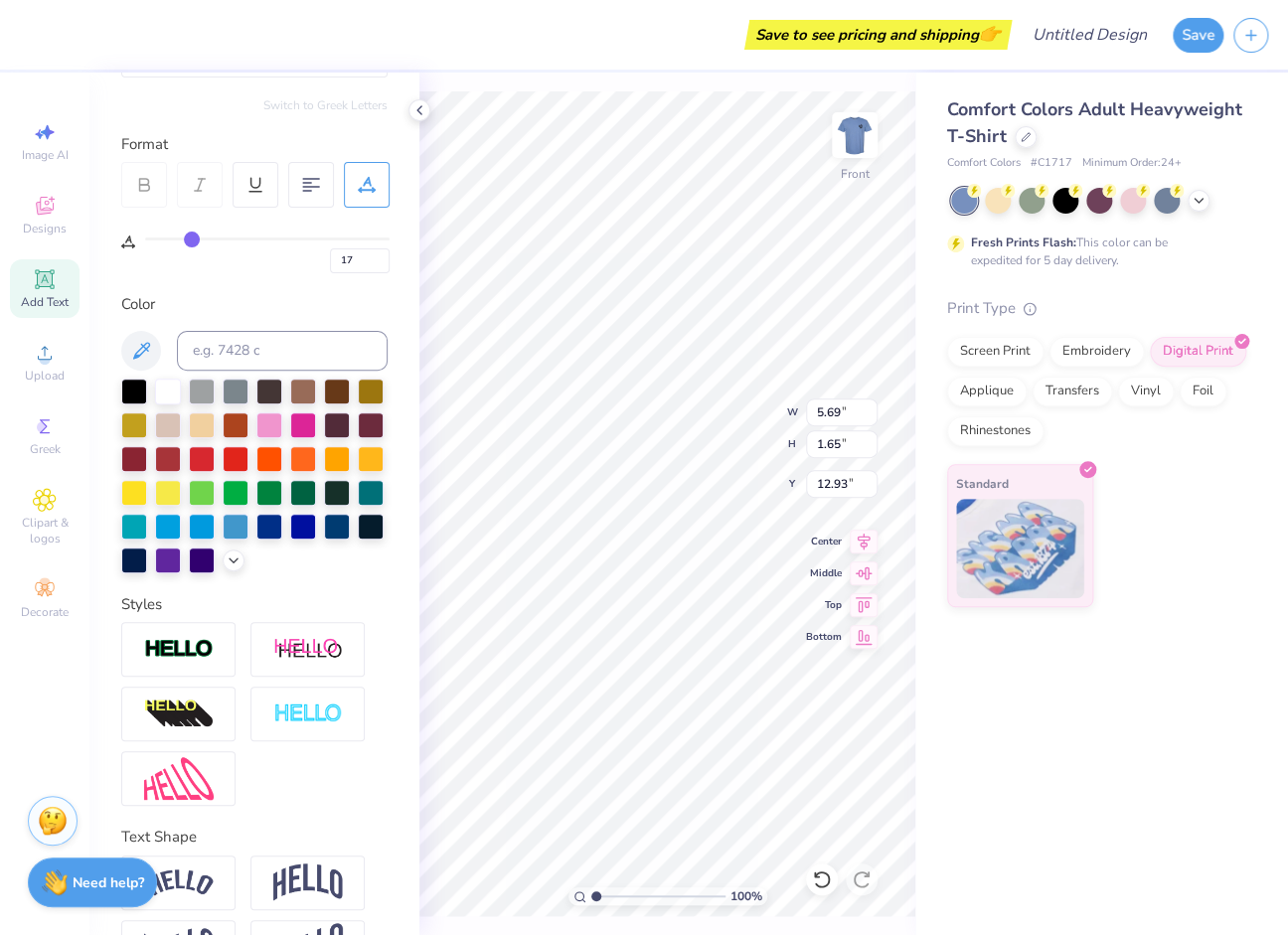 type on "19" 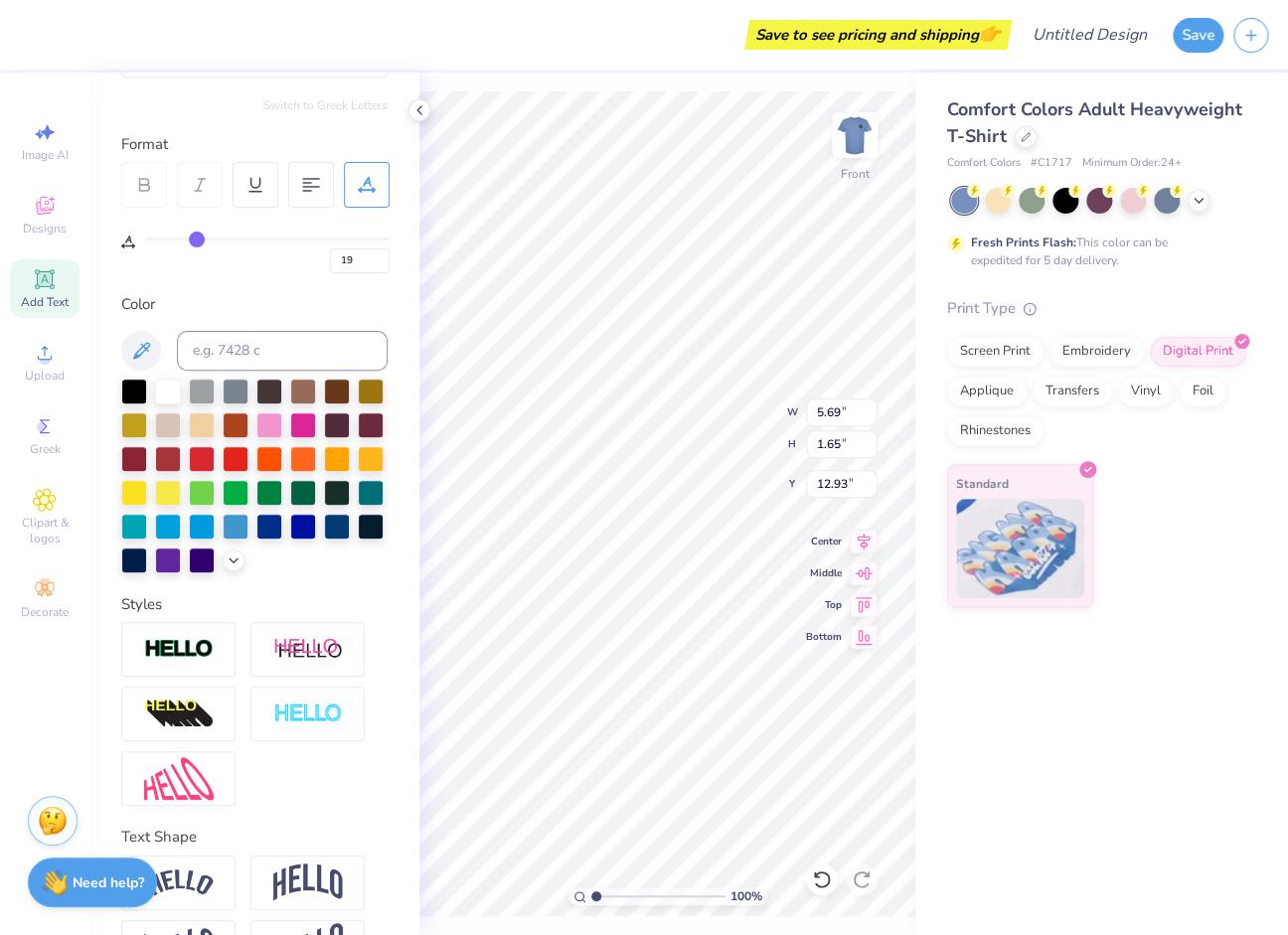 type on "21" 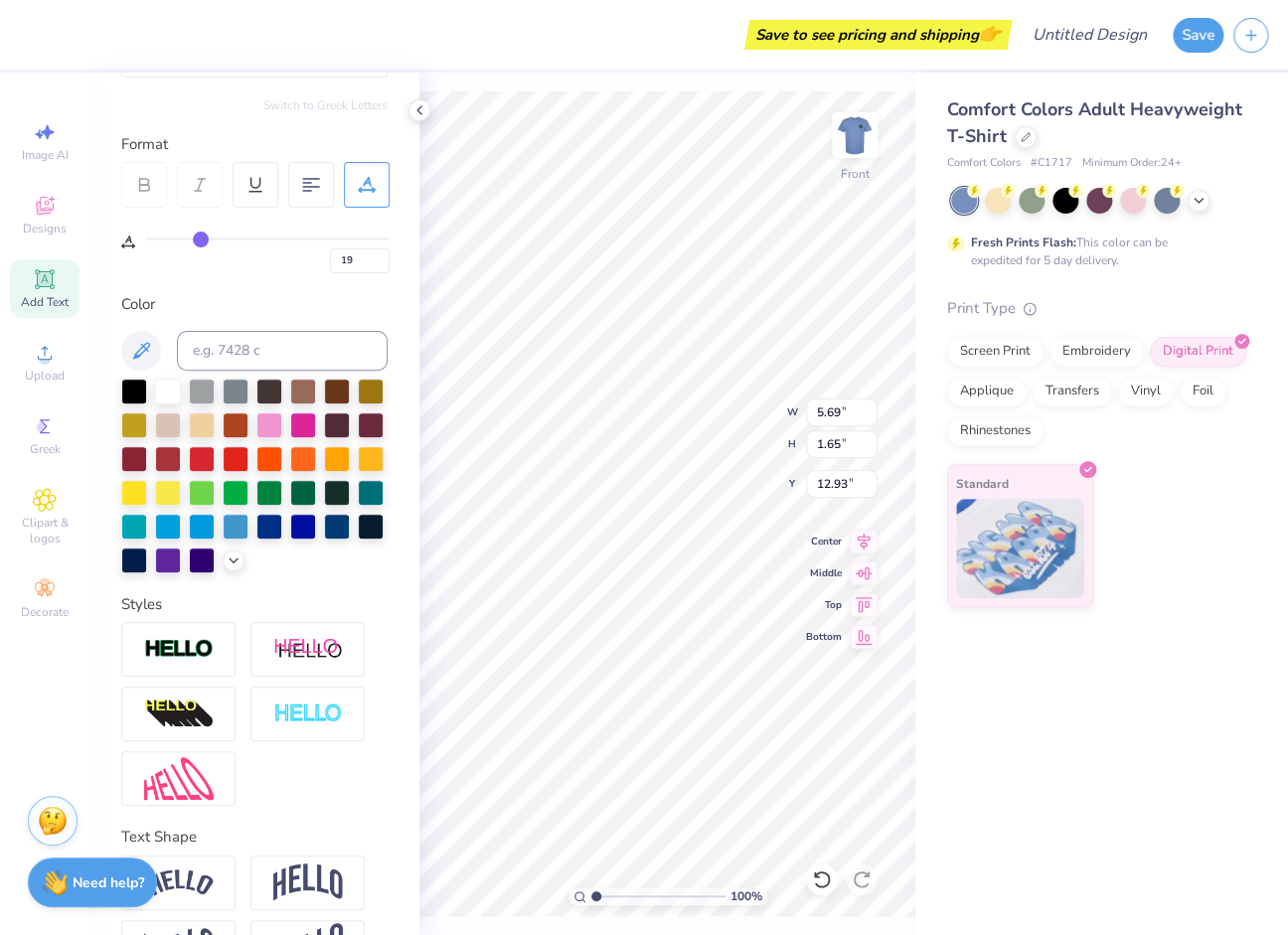 type on "21" 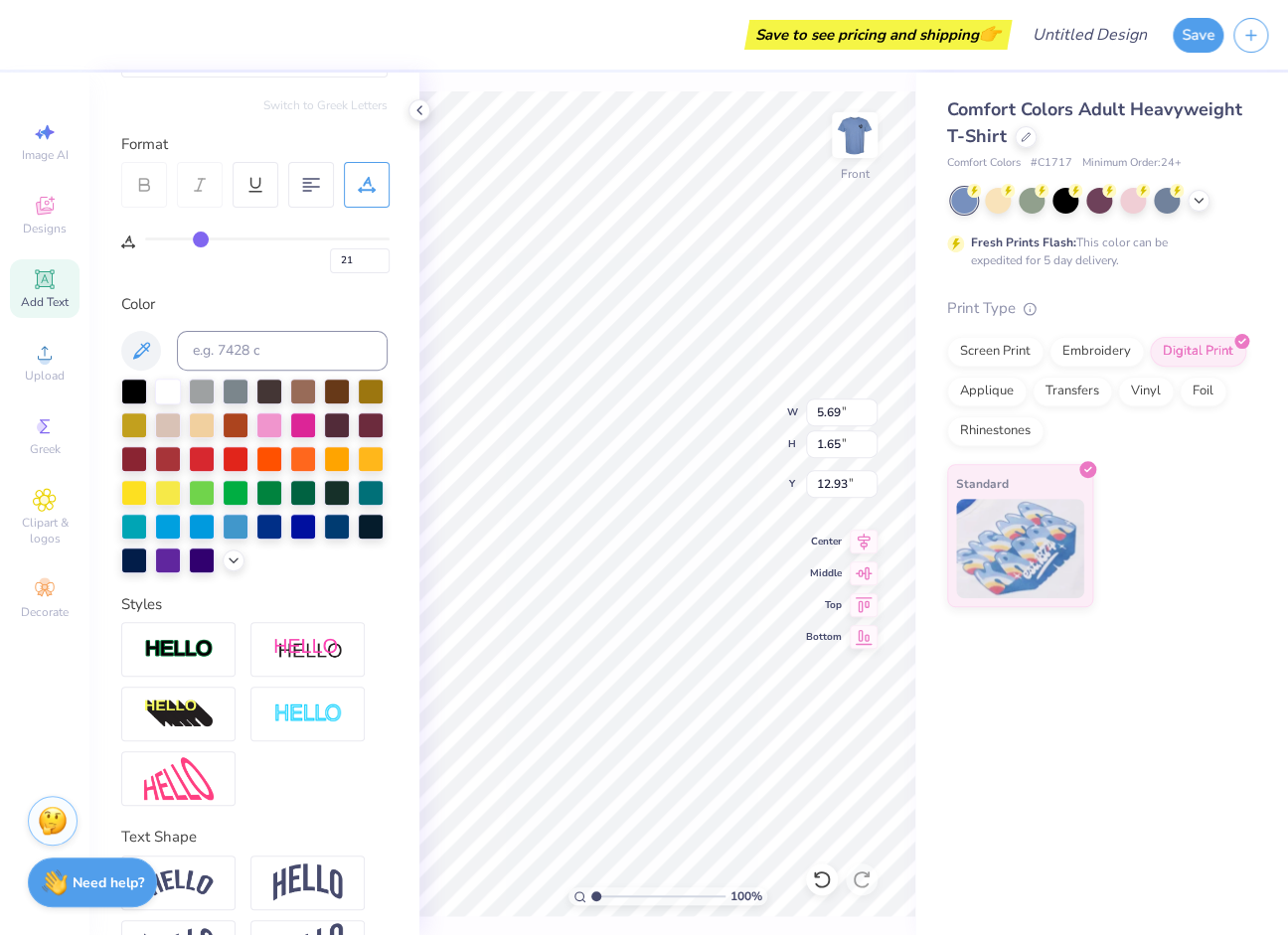 type on "22" 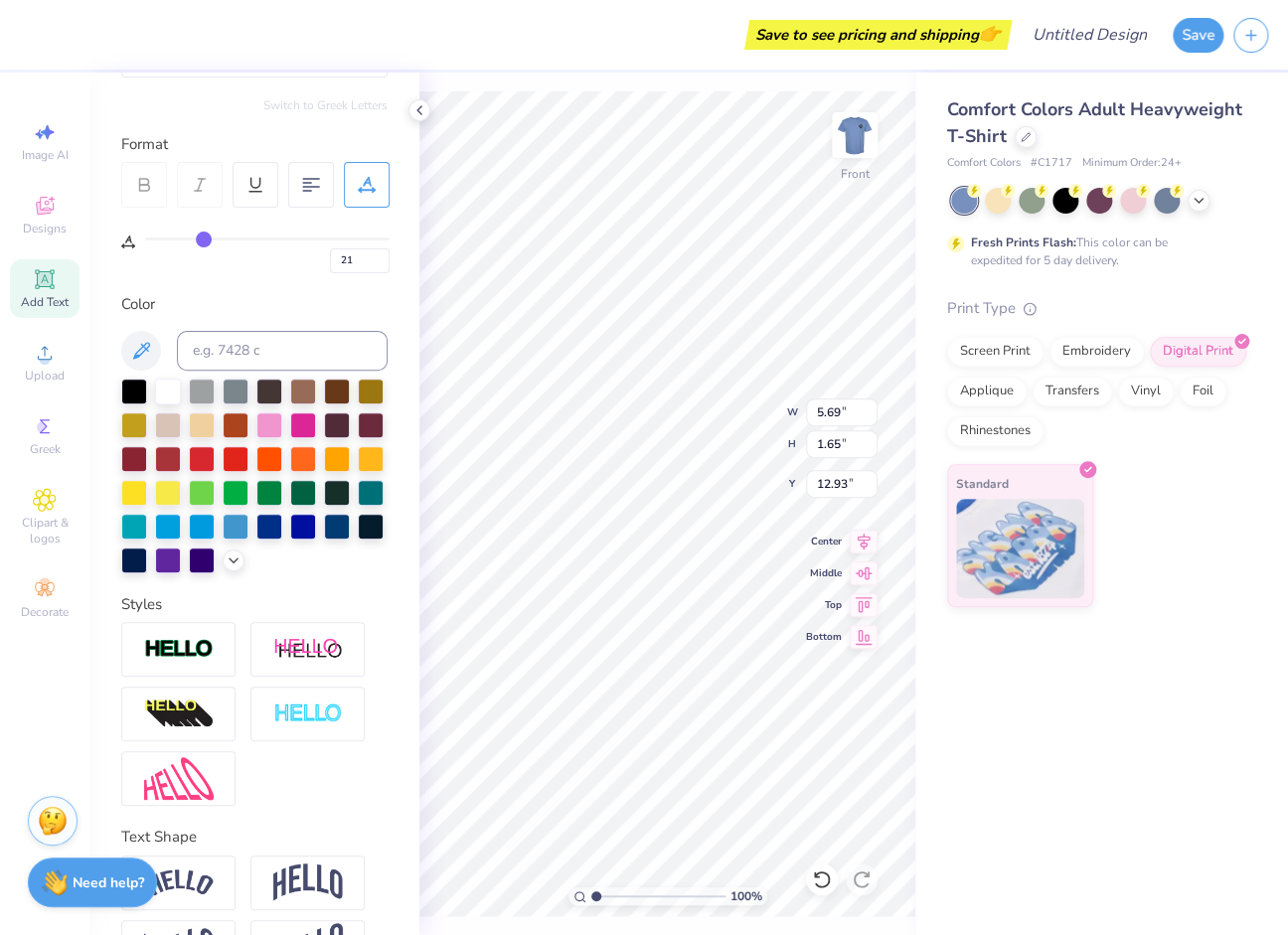type on "22" 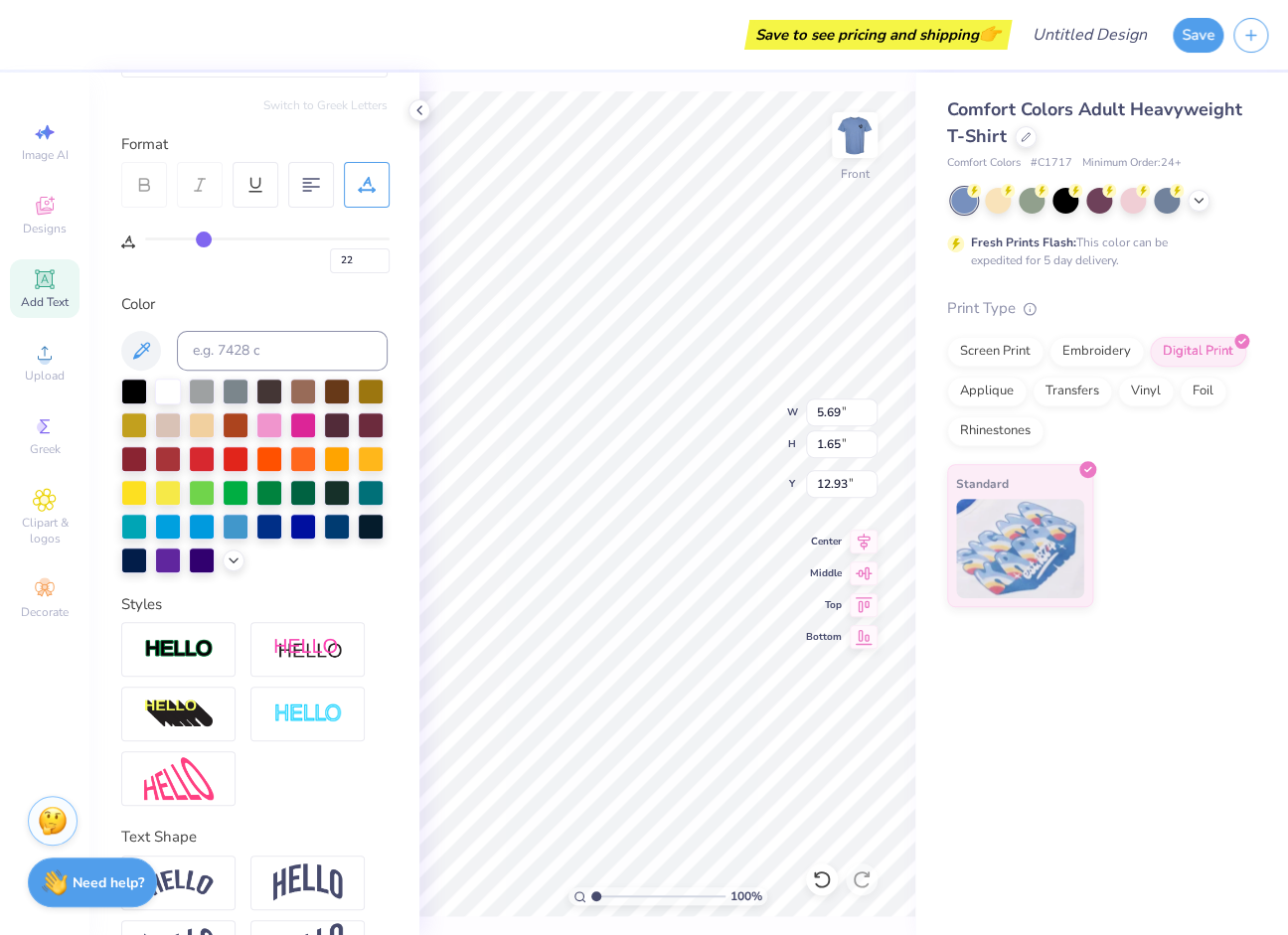 type on "24" 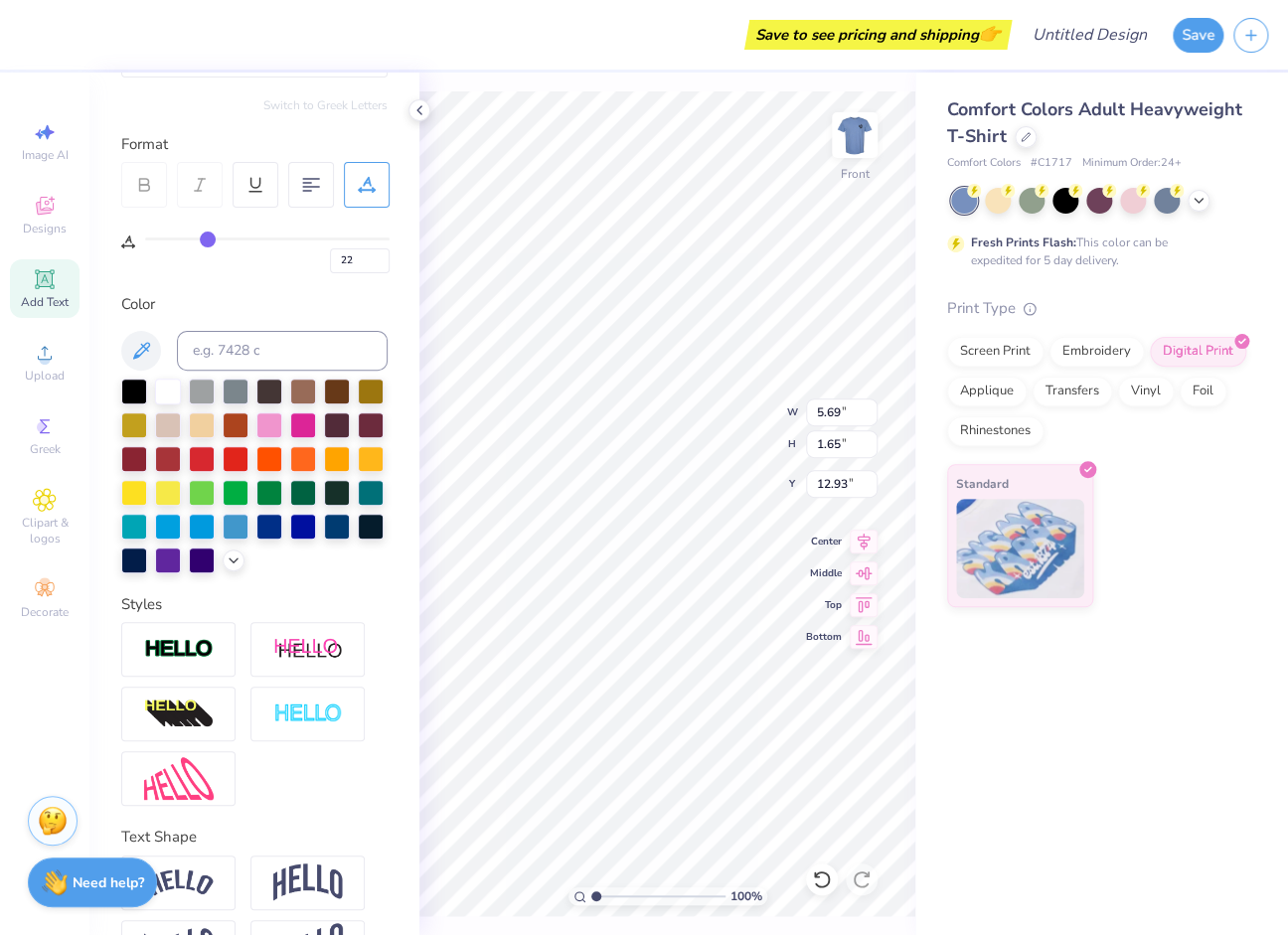 type on "24" 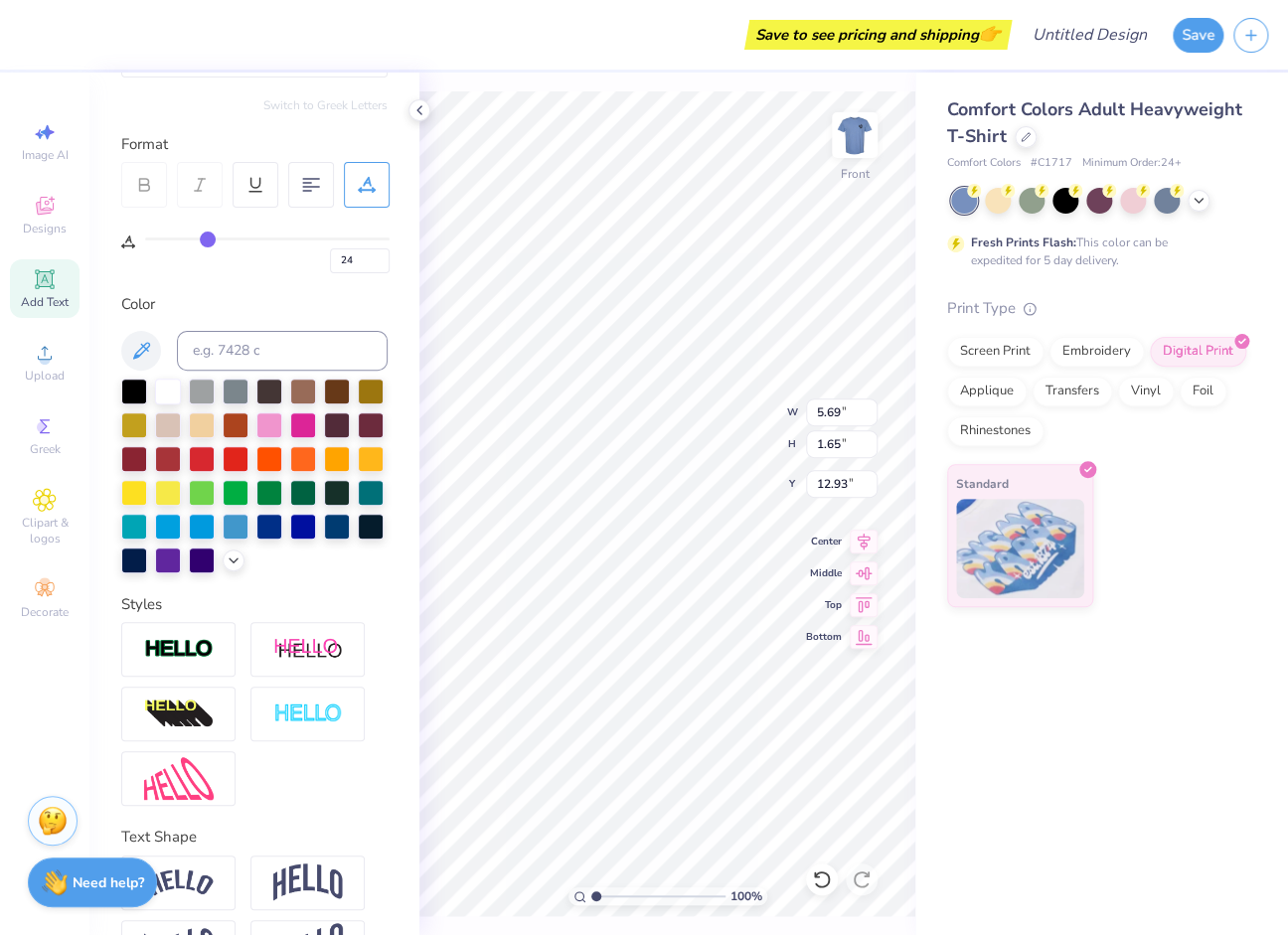 type on "26" 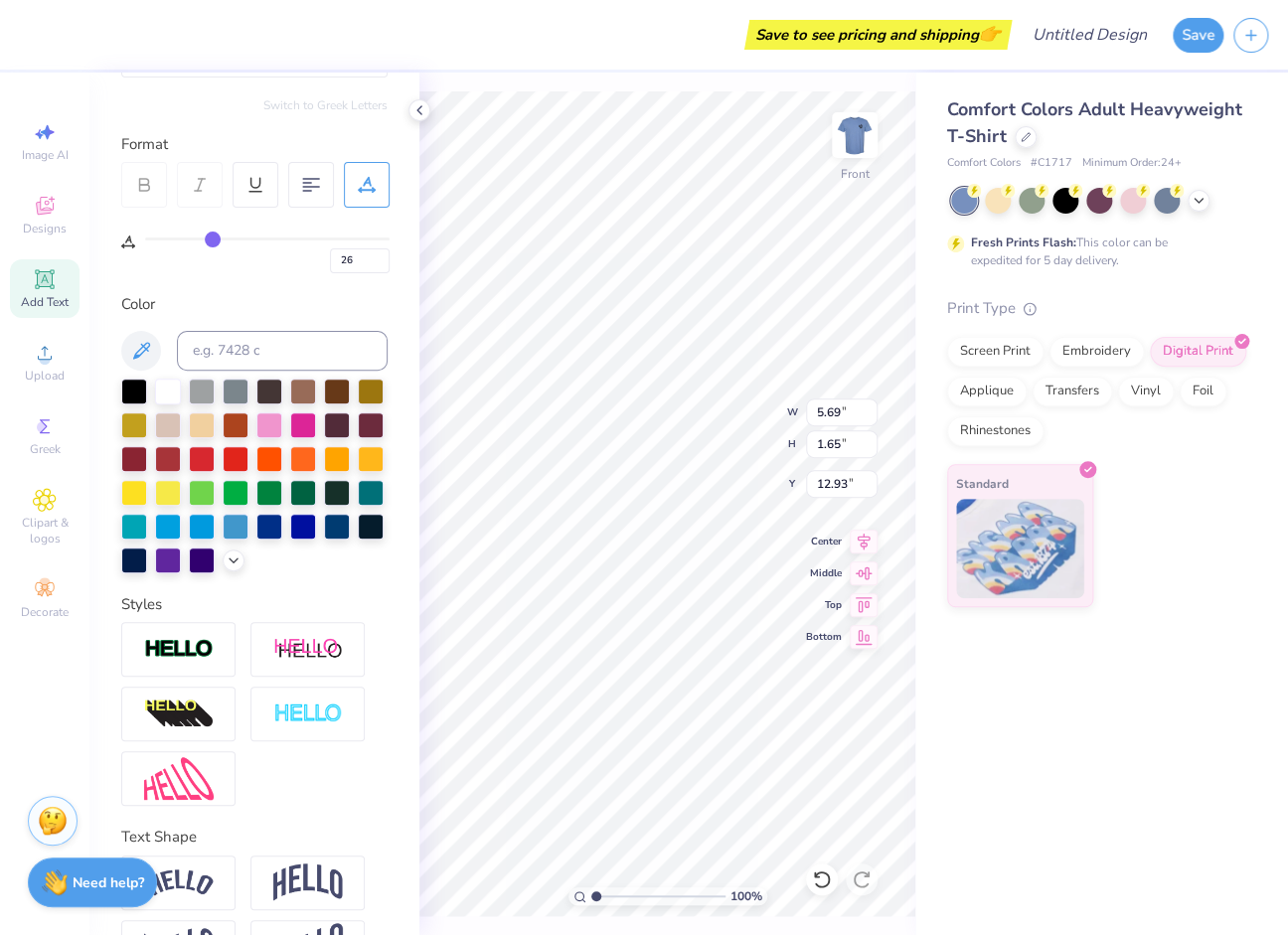 type on "28" 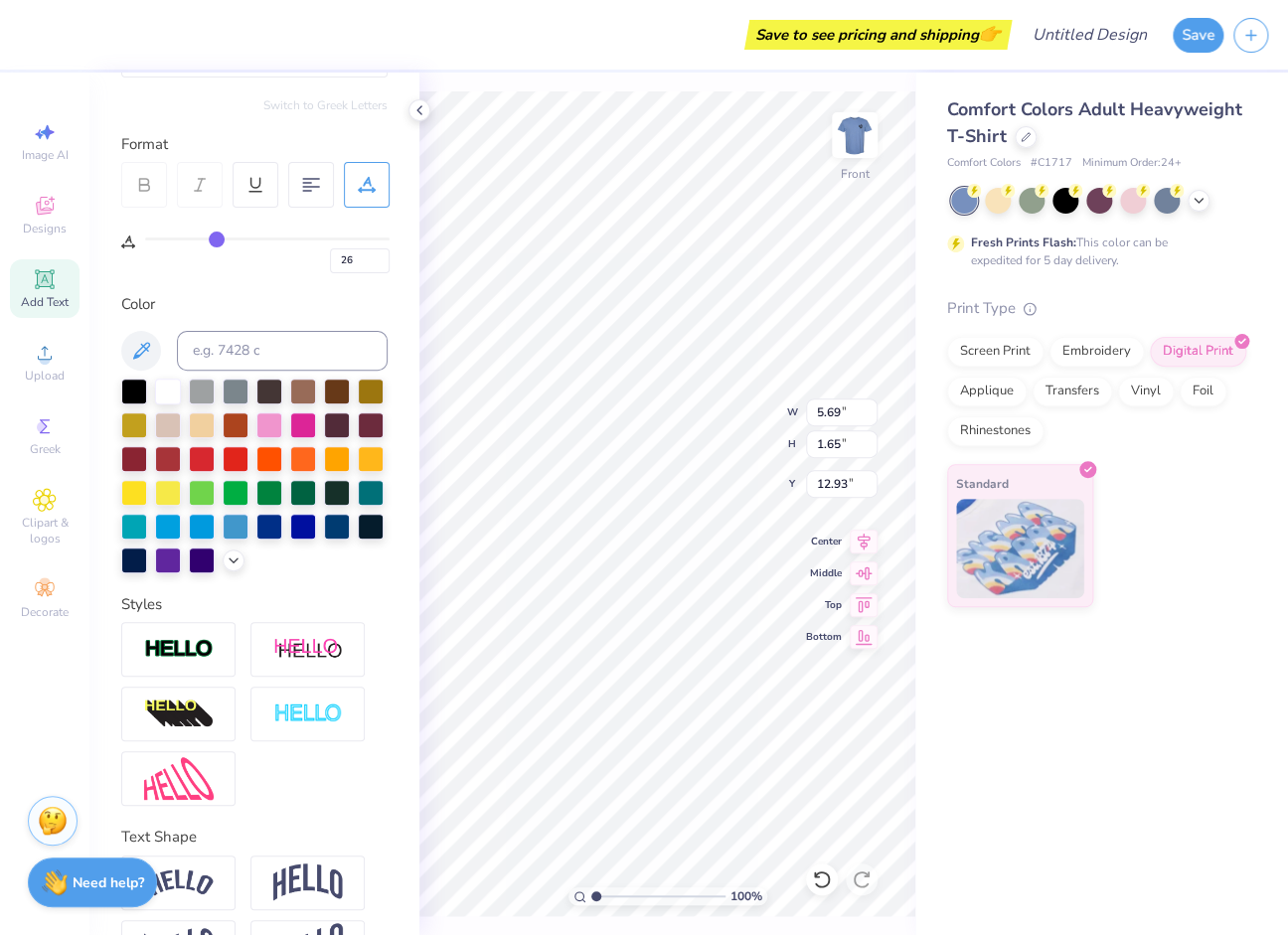 type on "28" 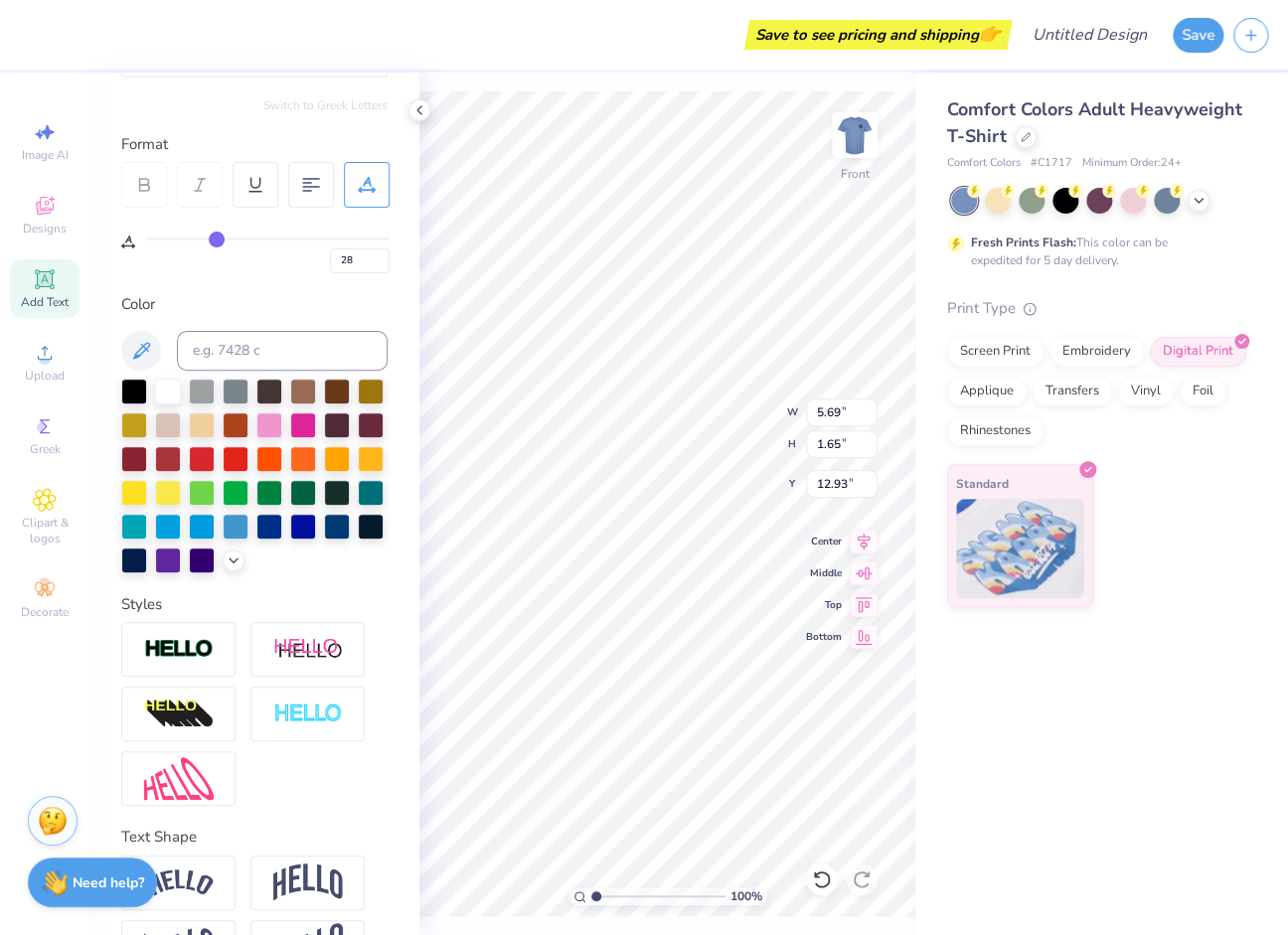 type on "30" 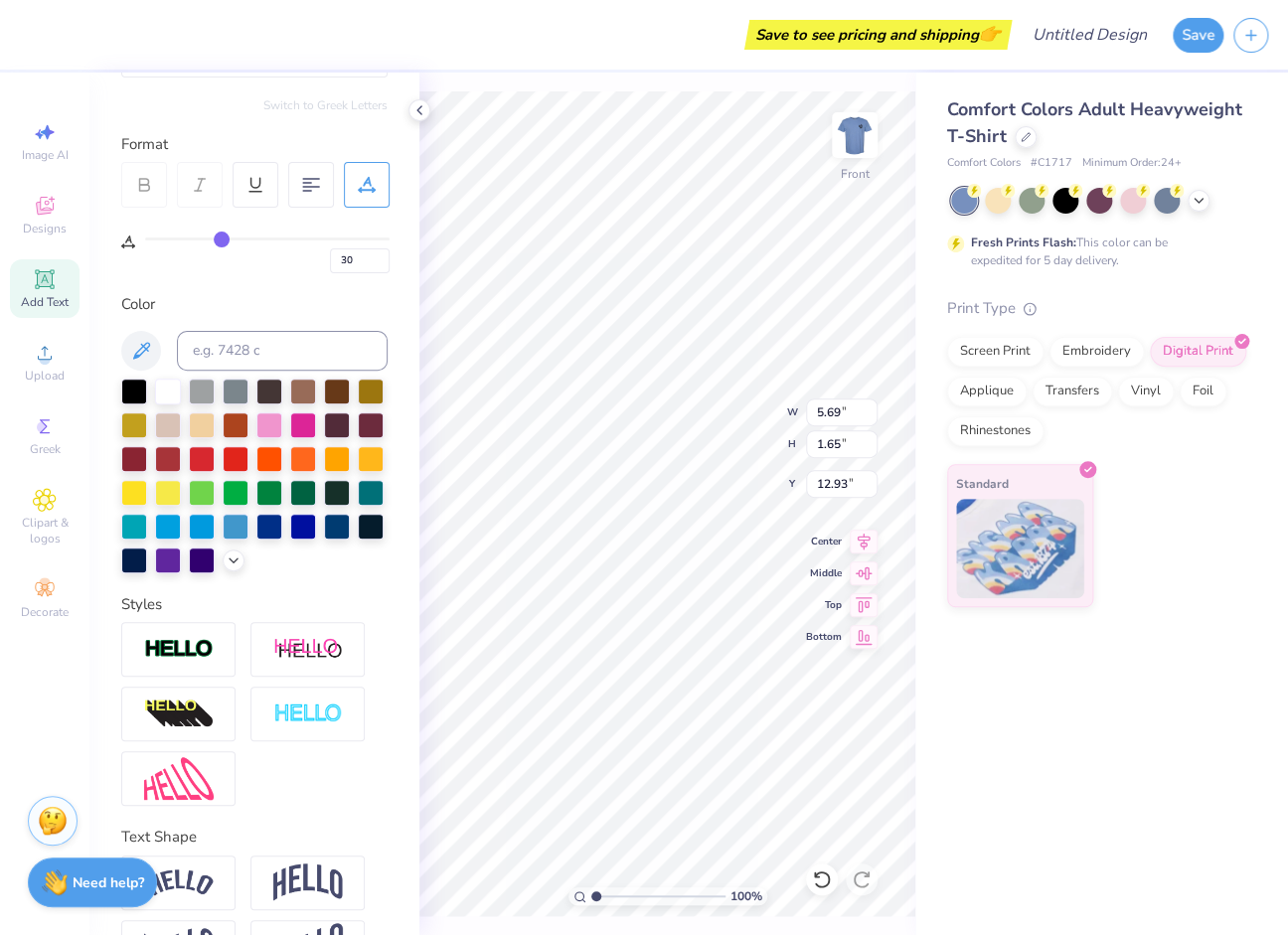 type on "34" 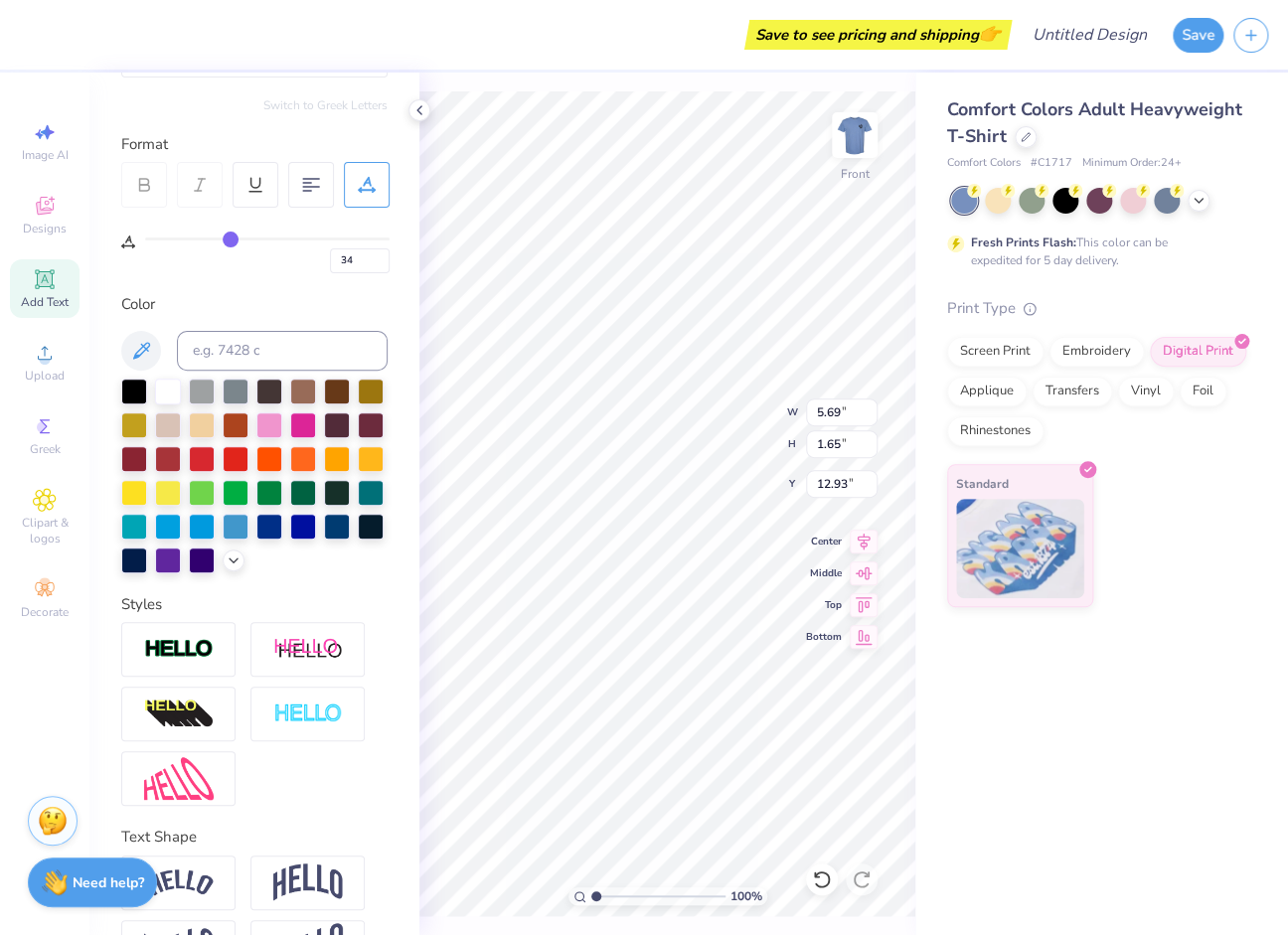 type on "36" 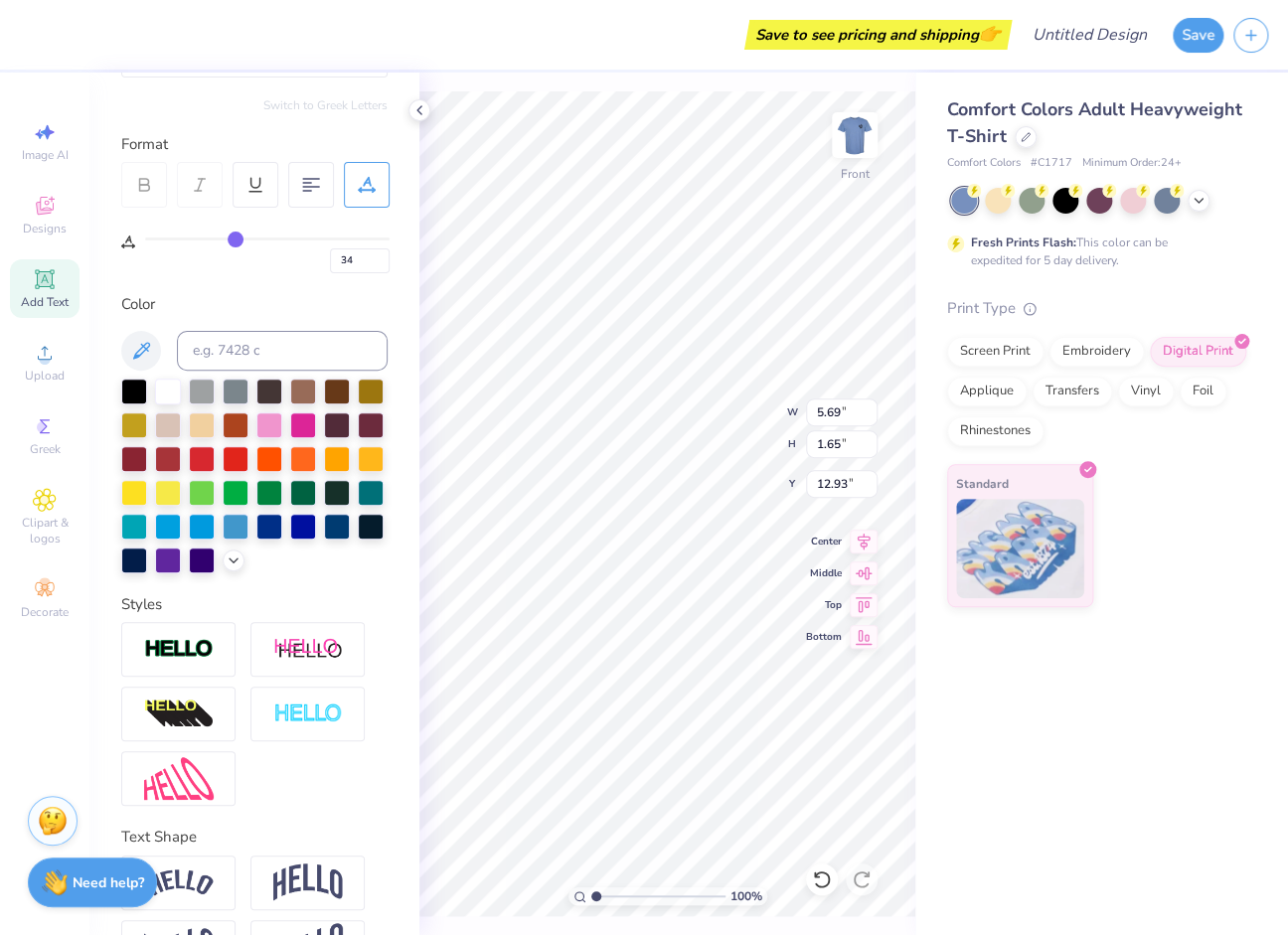 type on "36" 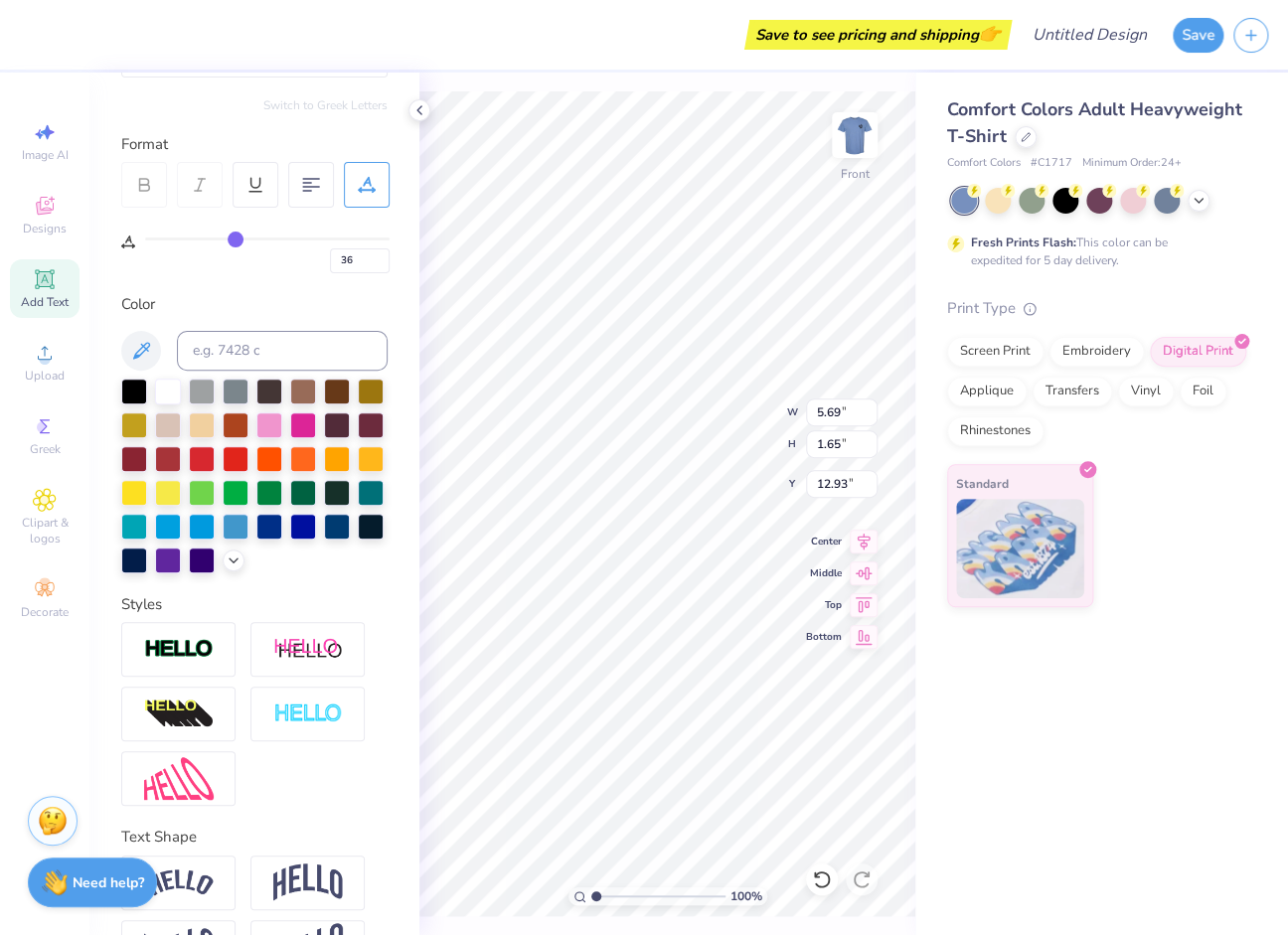 type on "37" 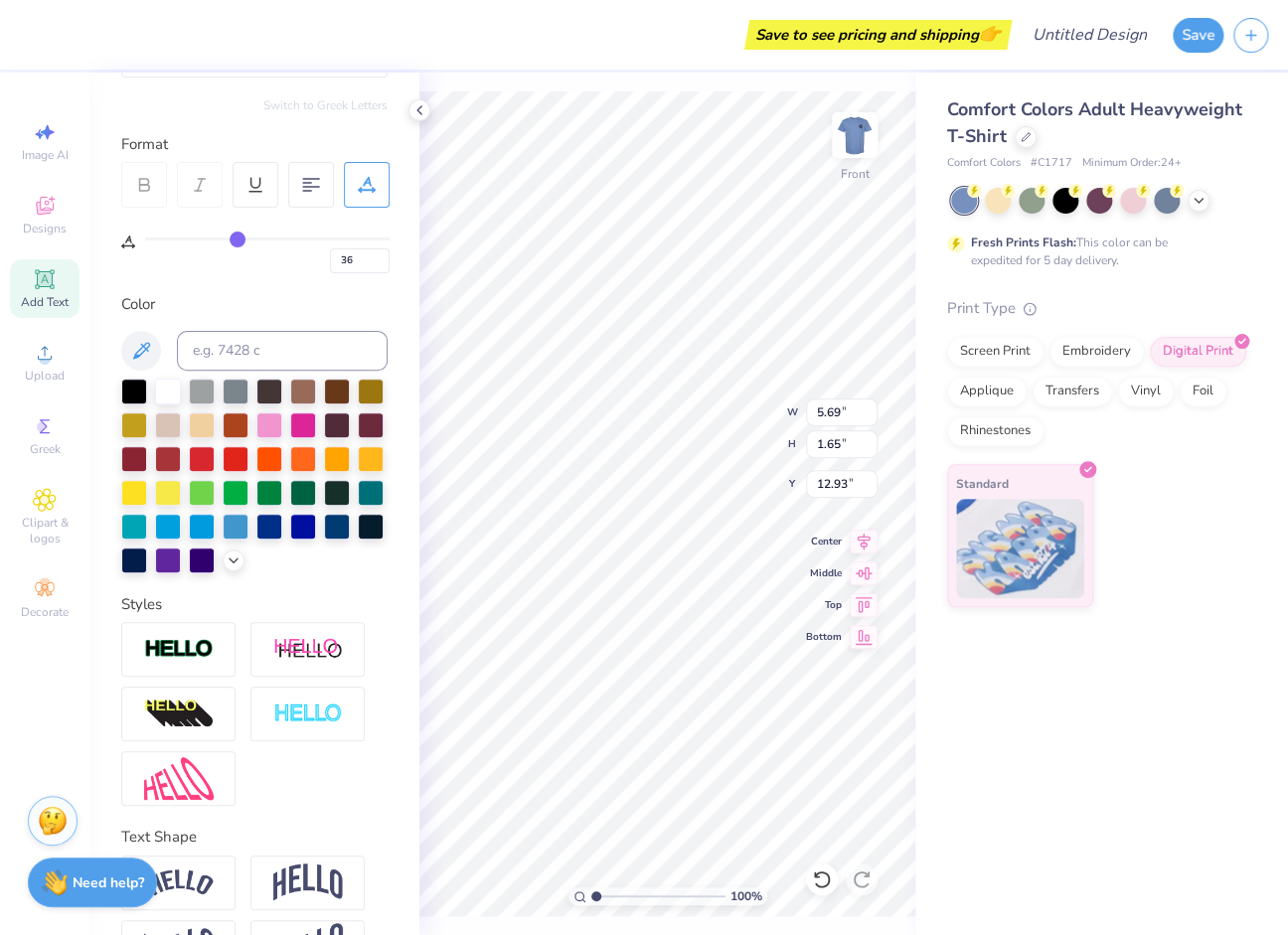 type on "37" 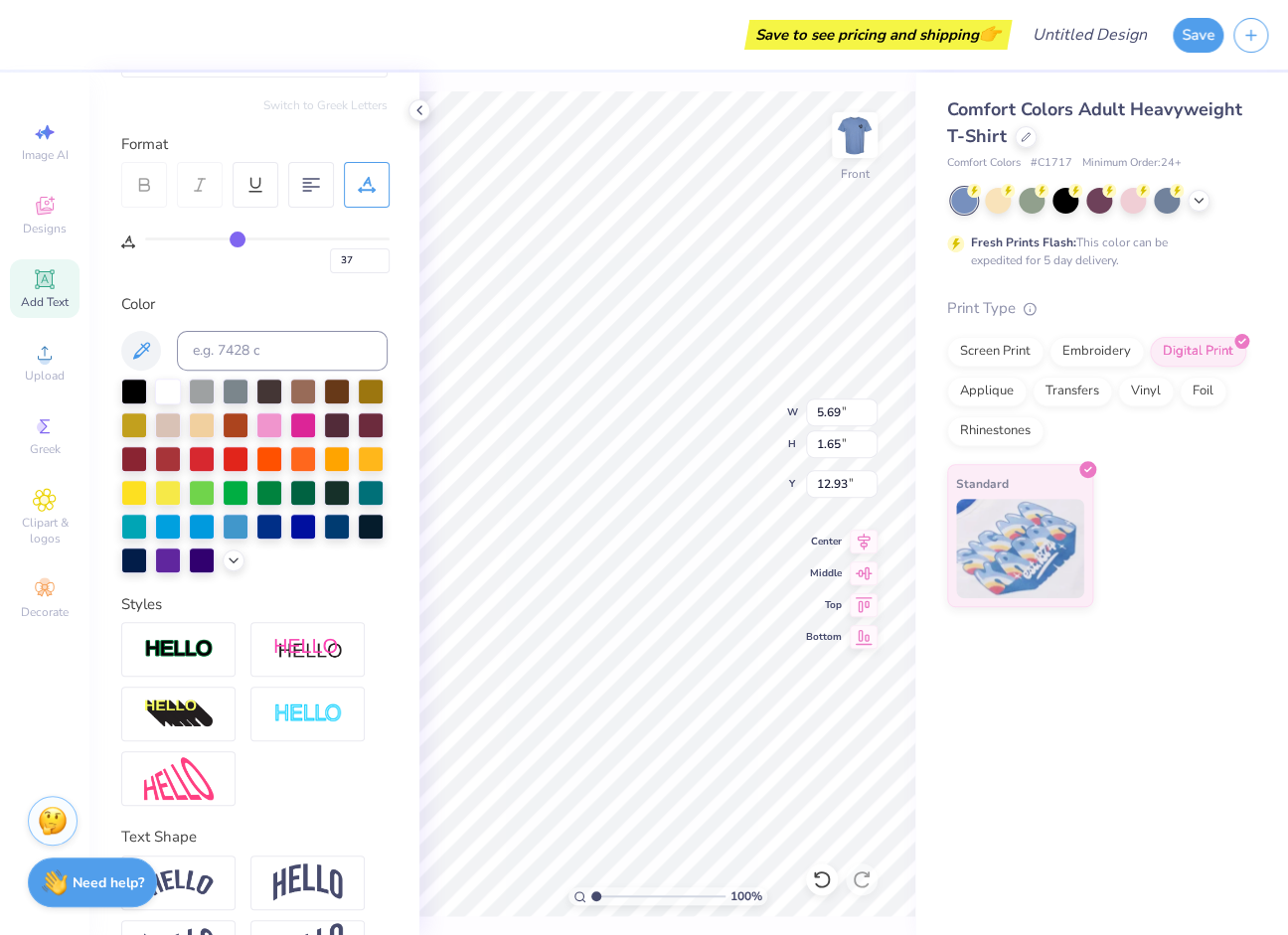 type on "6" 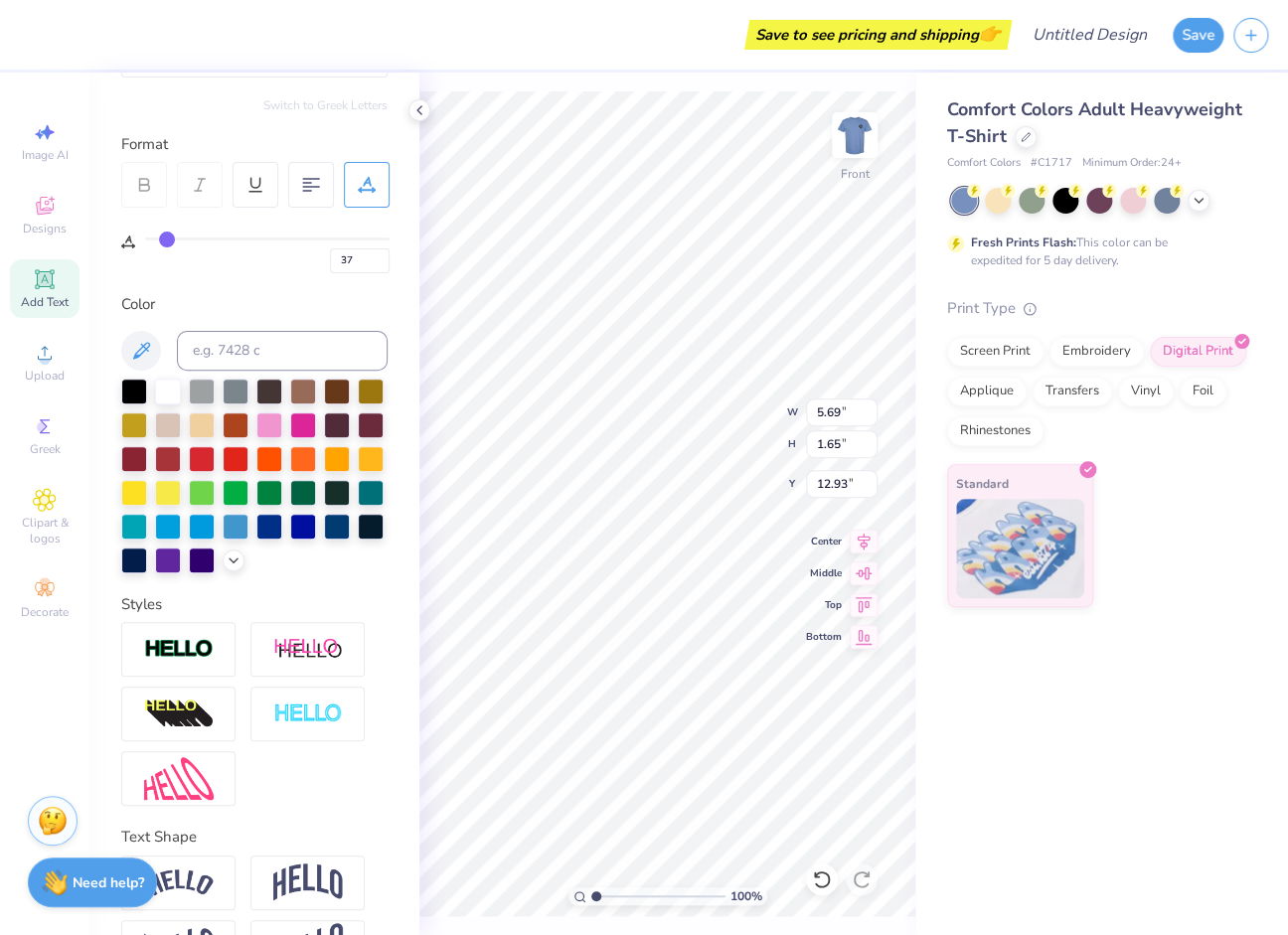 type on "8.30" 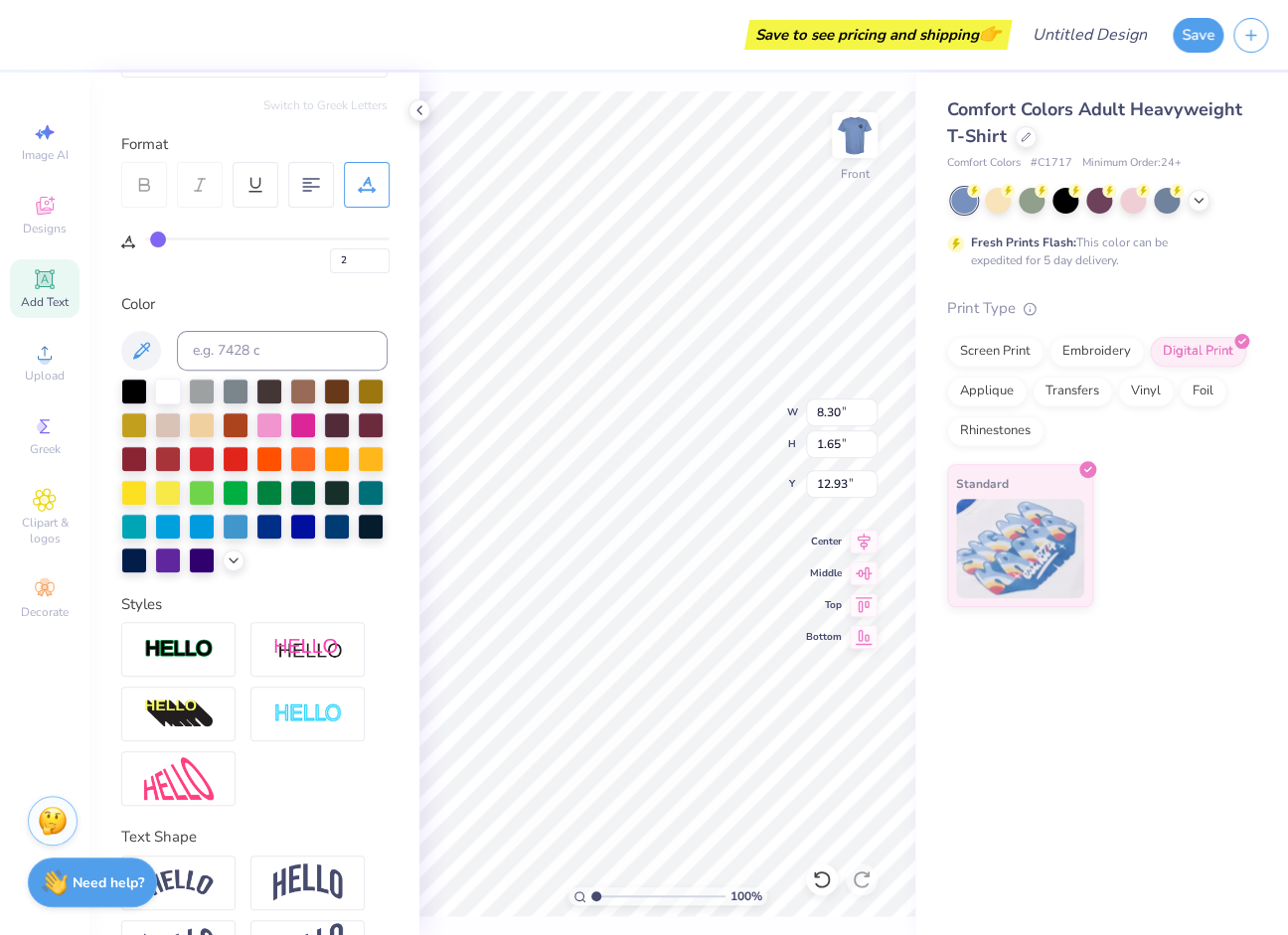 type on "0" 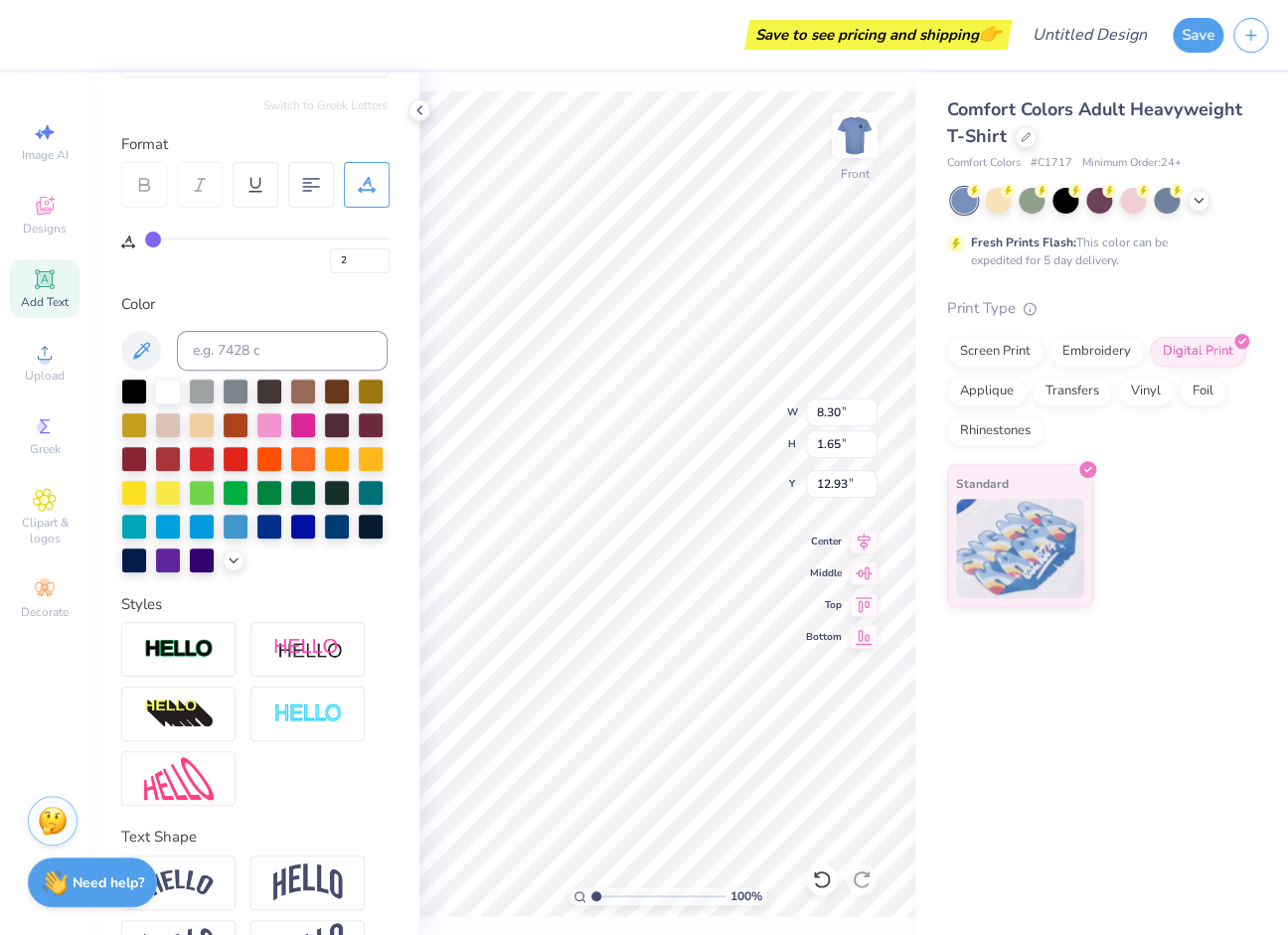 type on "0" 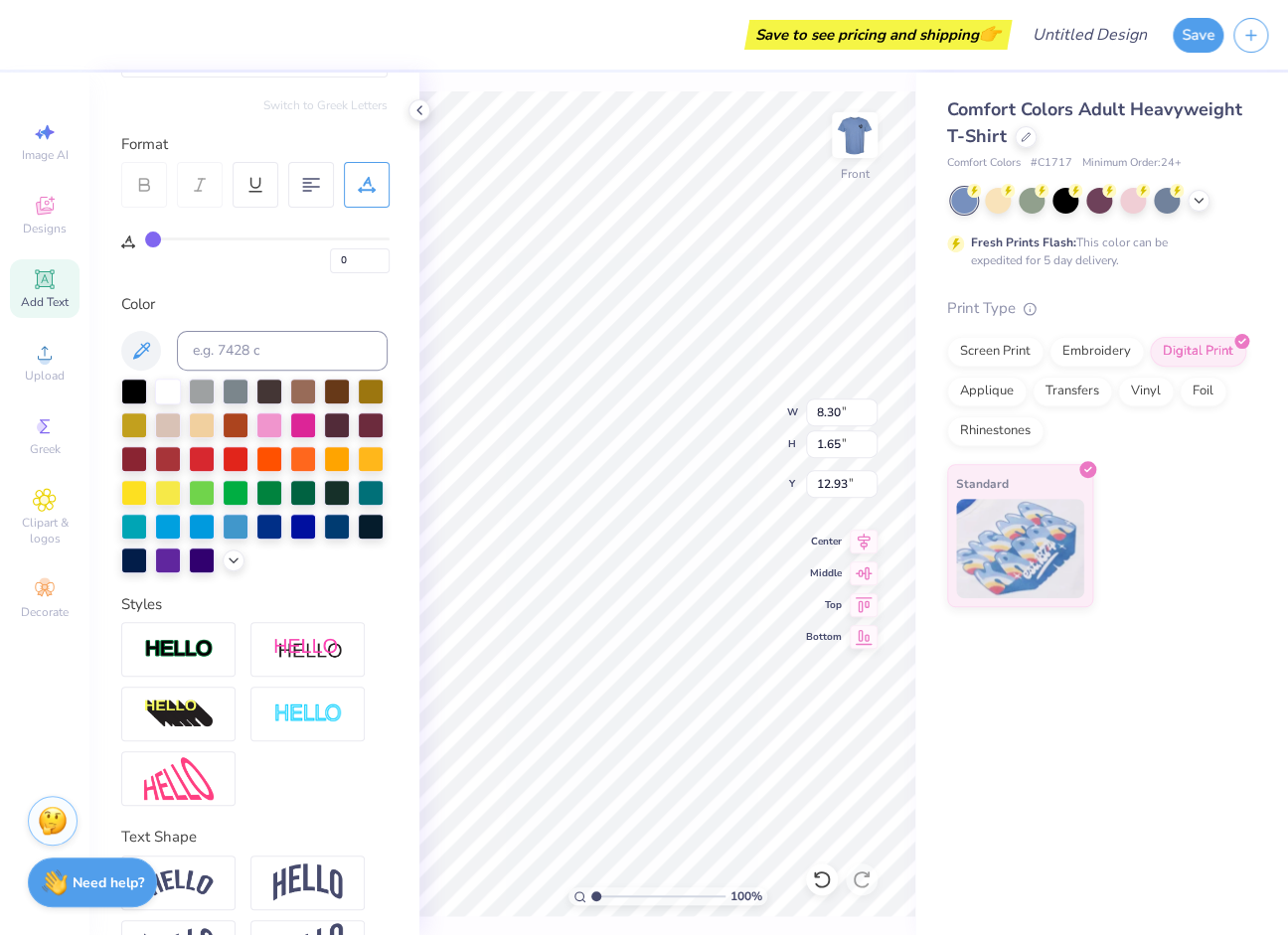drag, startPoint x: 148, startPoint y: 238, endPoint x: 128, endPoint y: 246, distance: 21.540659 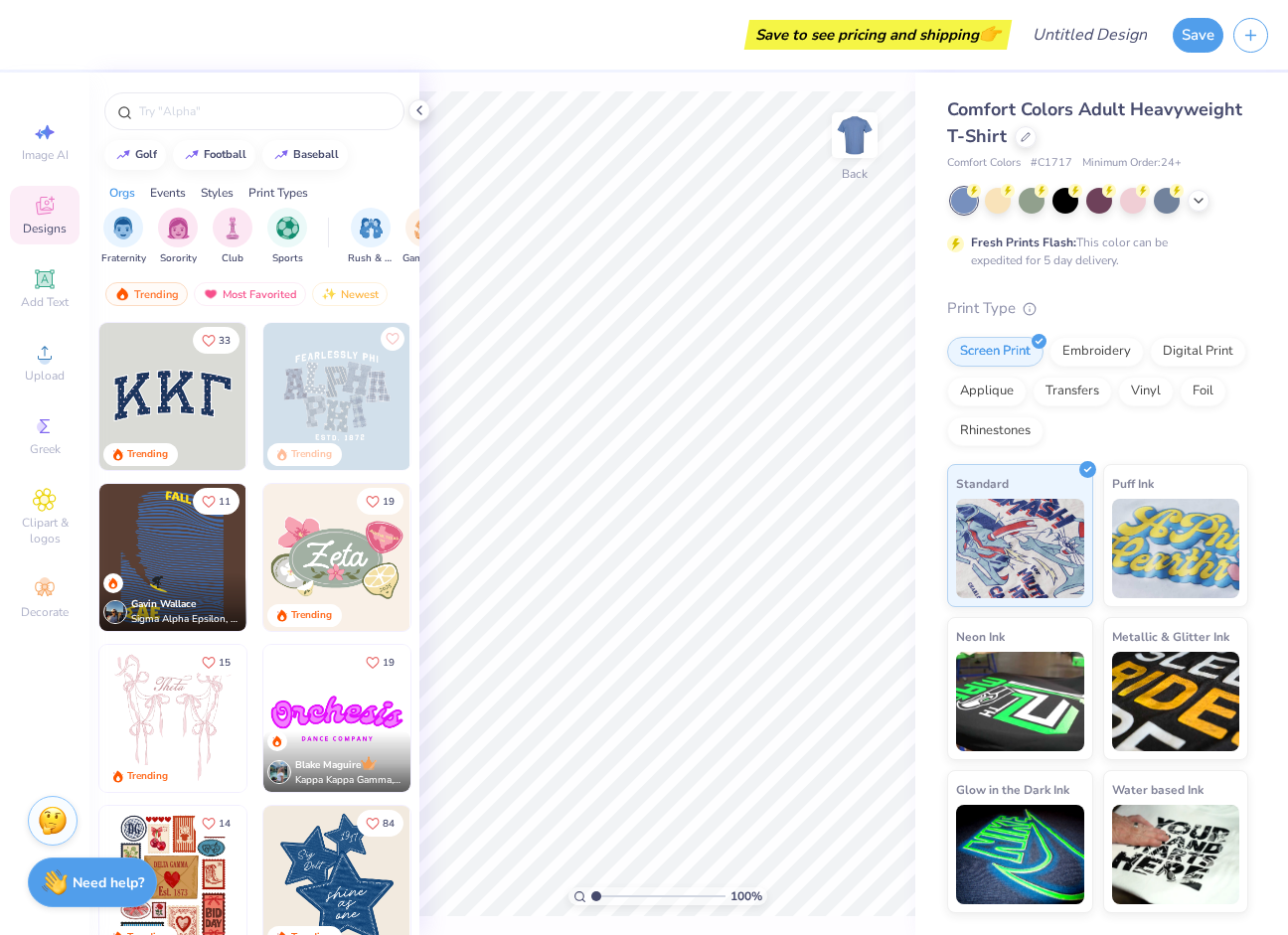 scroll, scrollTop: 0, scrollLeft: 0, axis: both 